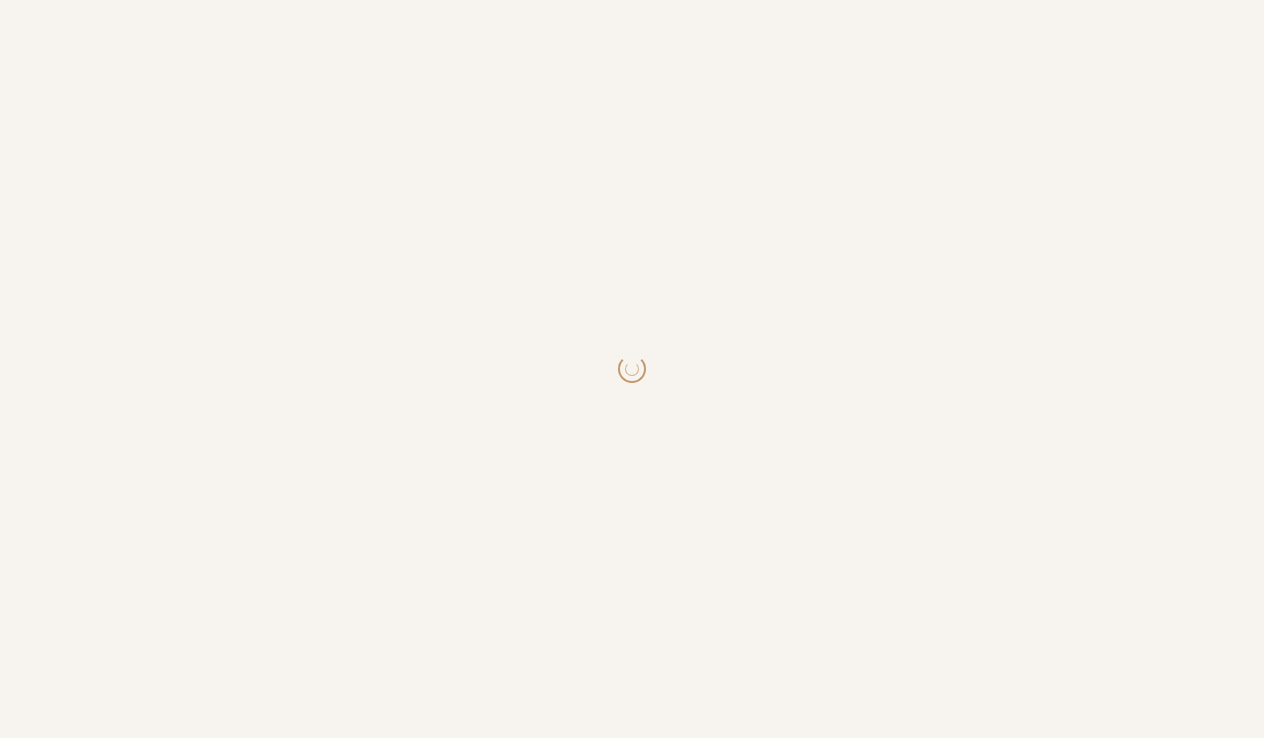 scroll, scrollTop: 0, scrollLeft: 0, axis: both 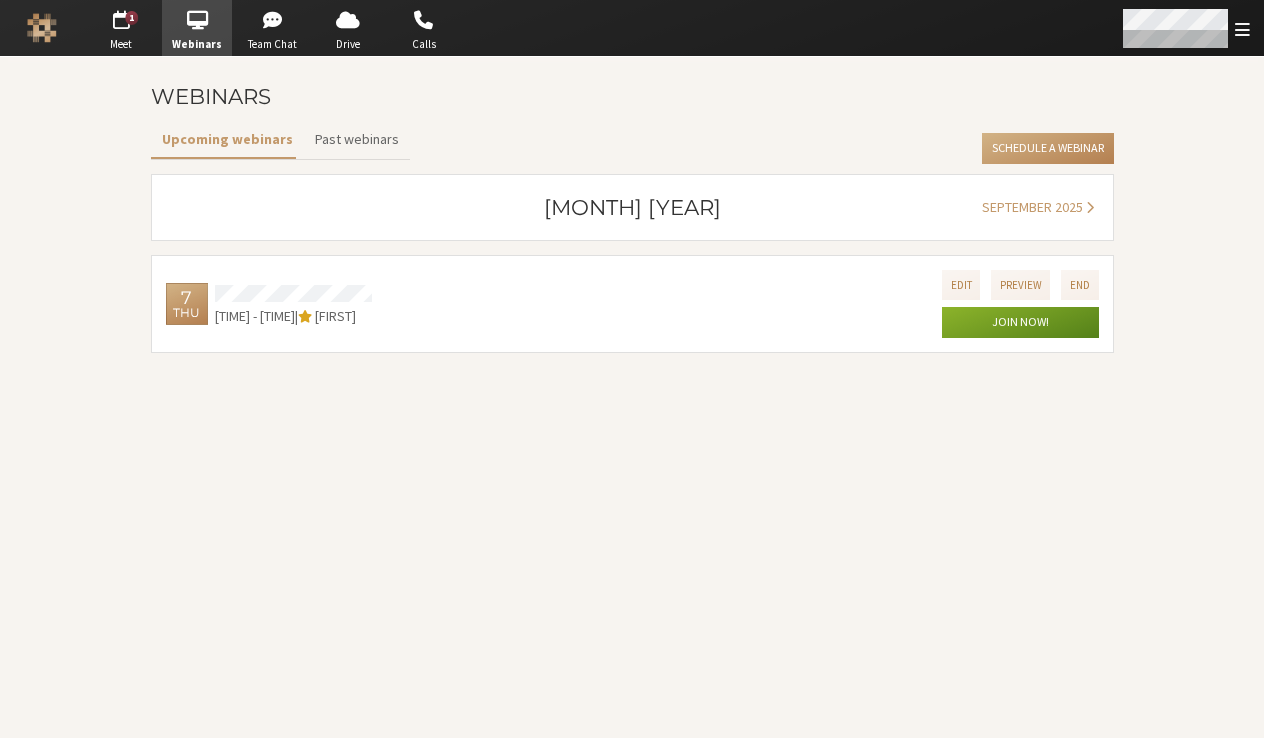 click at bounding box center [1242, 29] 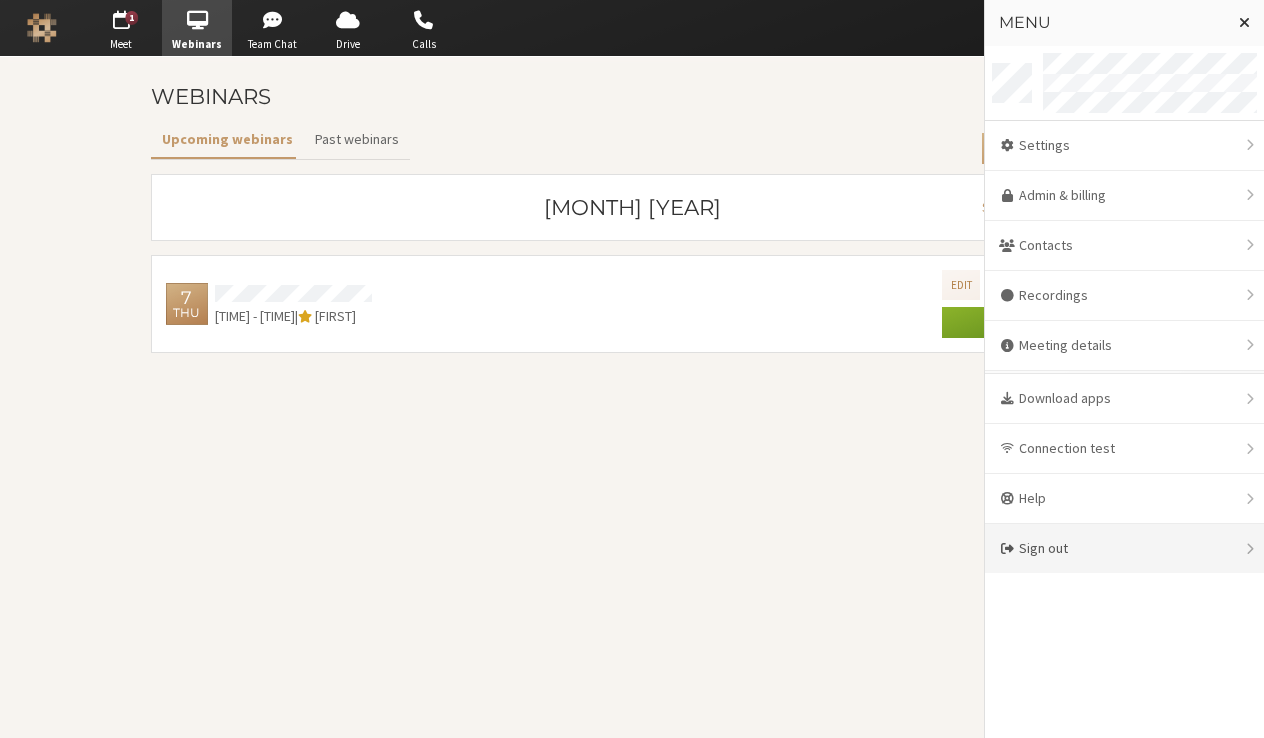 click on "Sign out" at bounding box center (1124, 548) 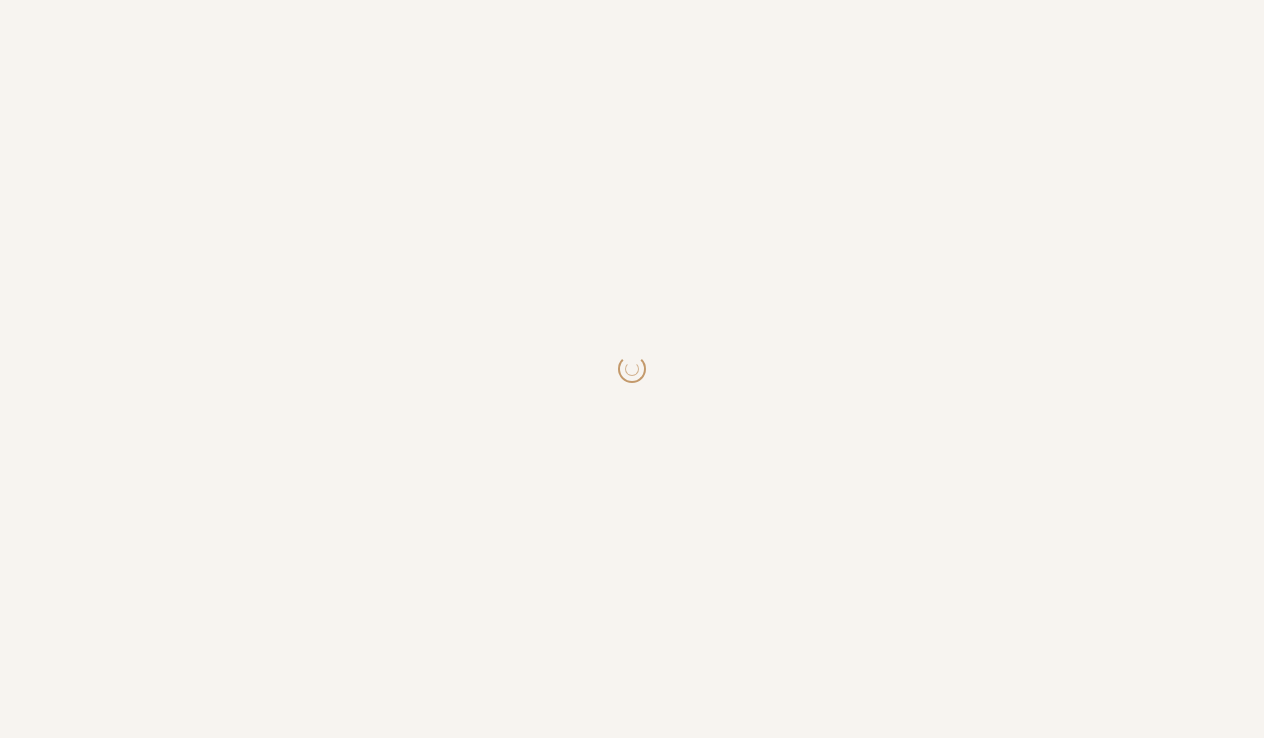 scroll, scrollTop: 0, scrollLeft: 0, axis: both 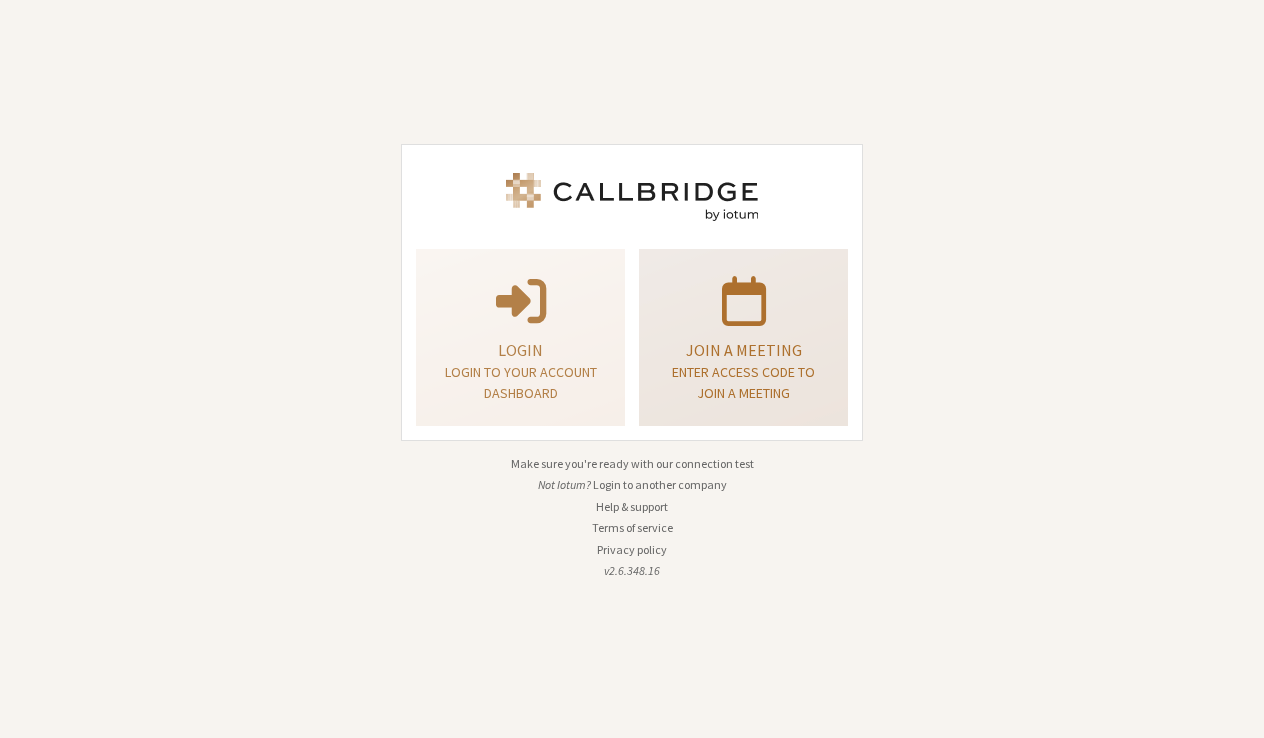 click on "Join a meeting Enter access code to join a meeting" at bounding box center (743, 337) 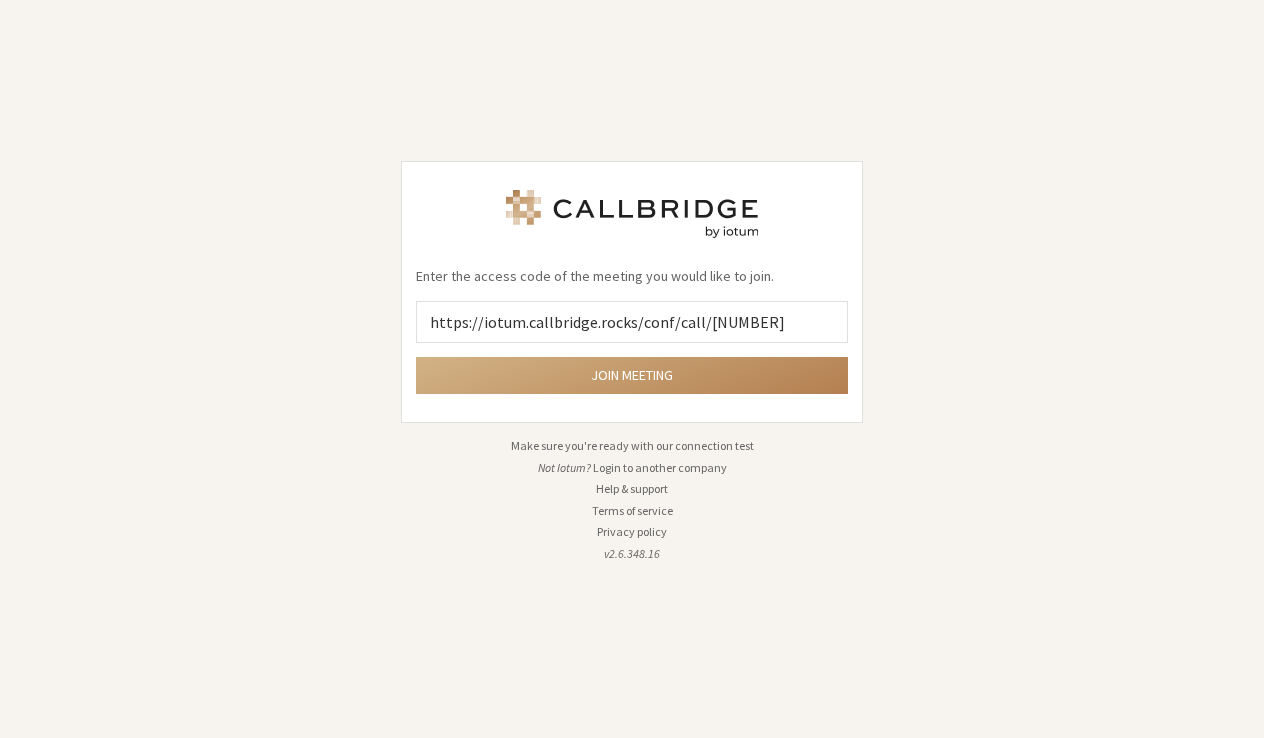 type on "https://iotum.callbridge.rocks/conf/call/[NUMBER]" 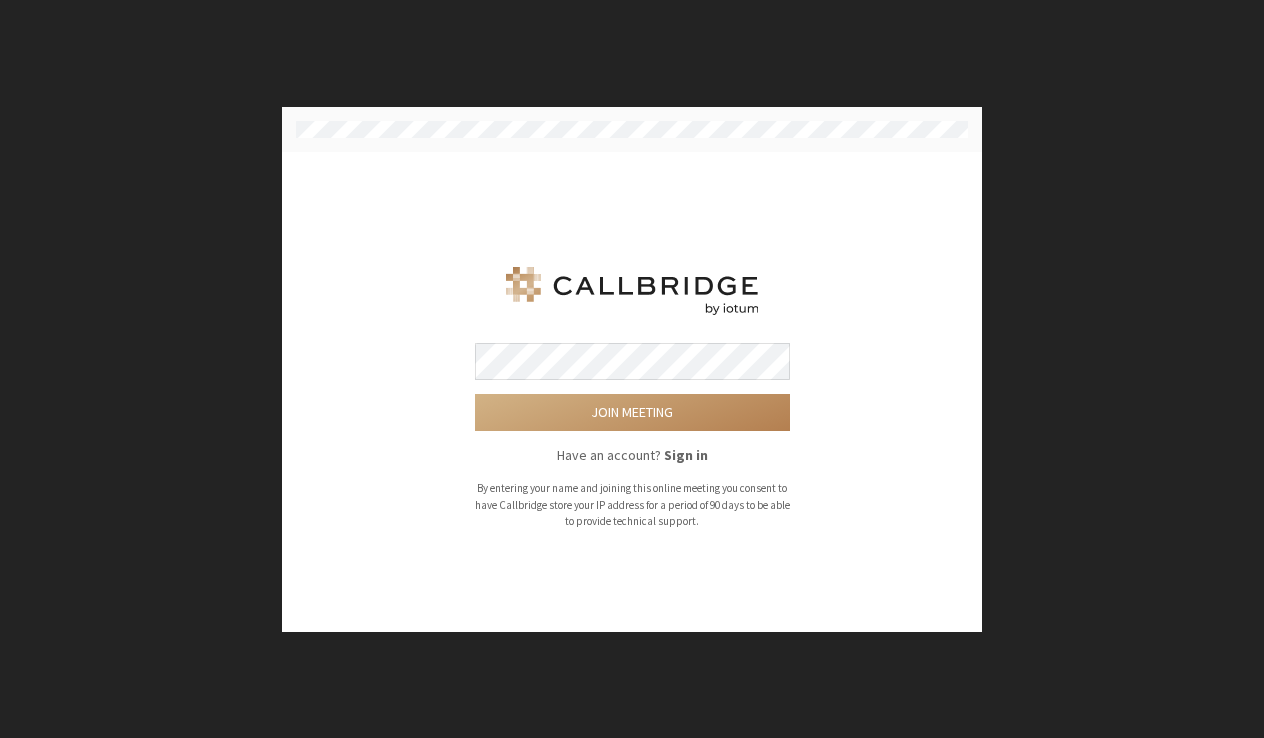 click on "Join meeting" at bounding box center [632, 412] 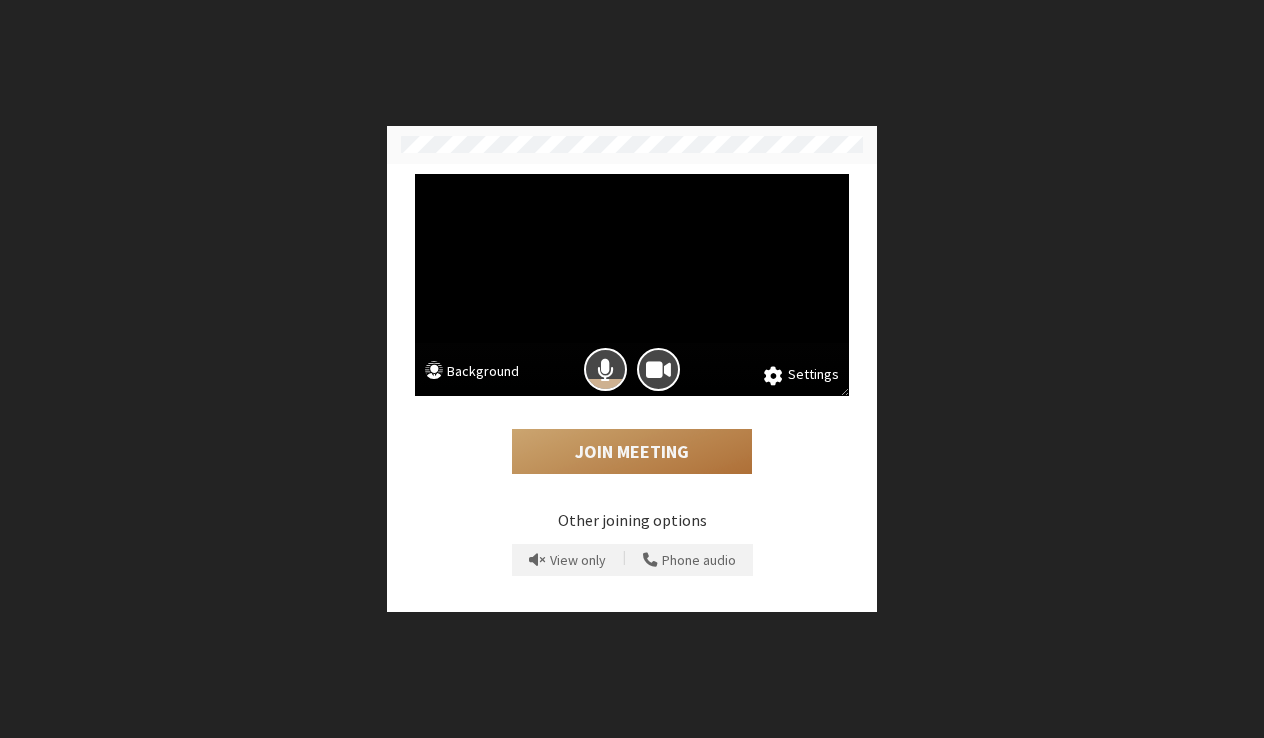 click on "Join Meeting" at bounding box center [632, 452] 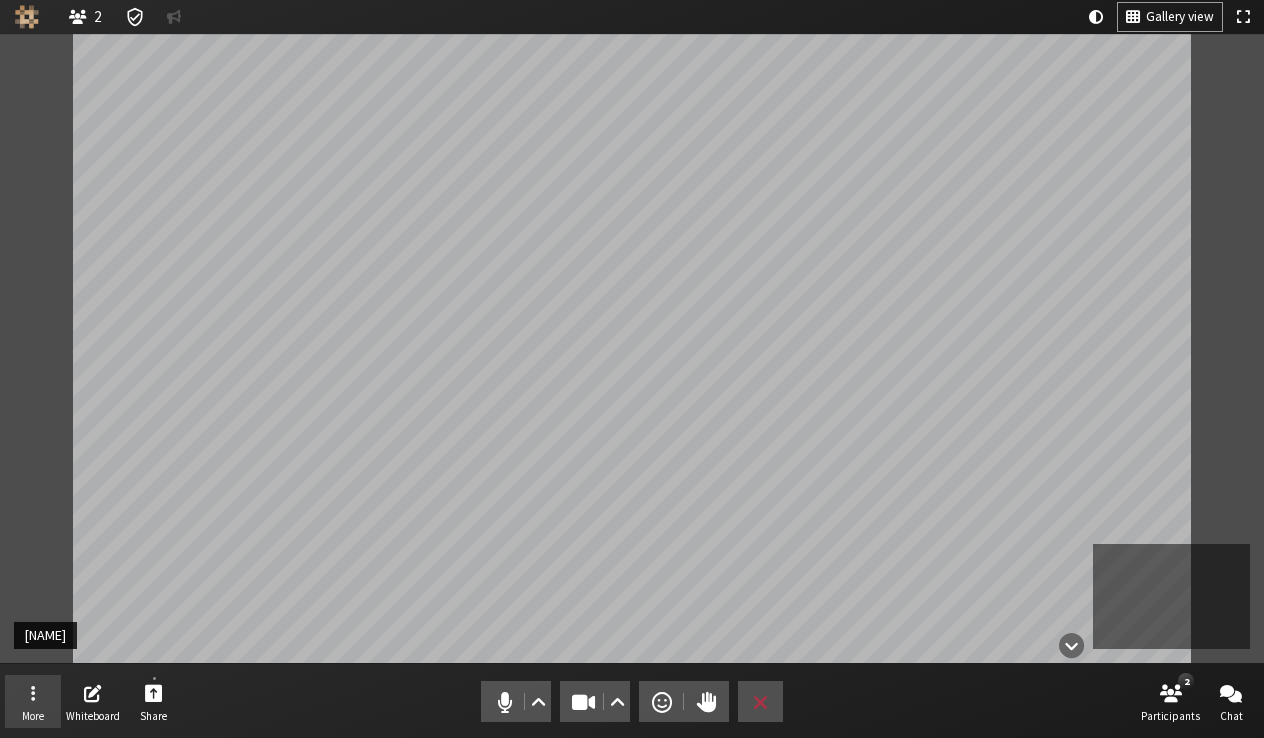 click at bounding box center (33, 692) 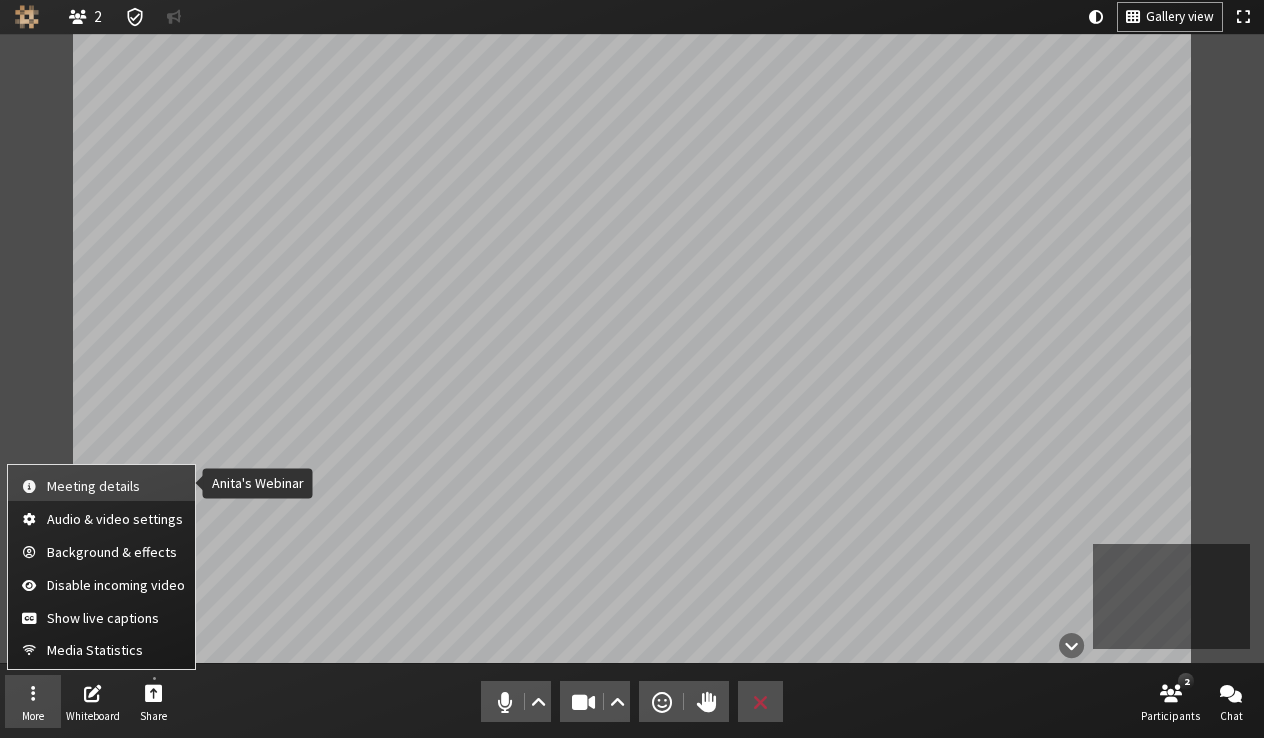 click on "Meeting details" at bounding box center [116, 486] 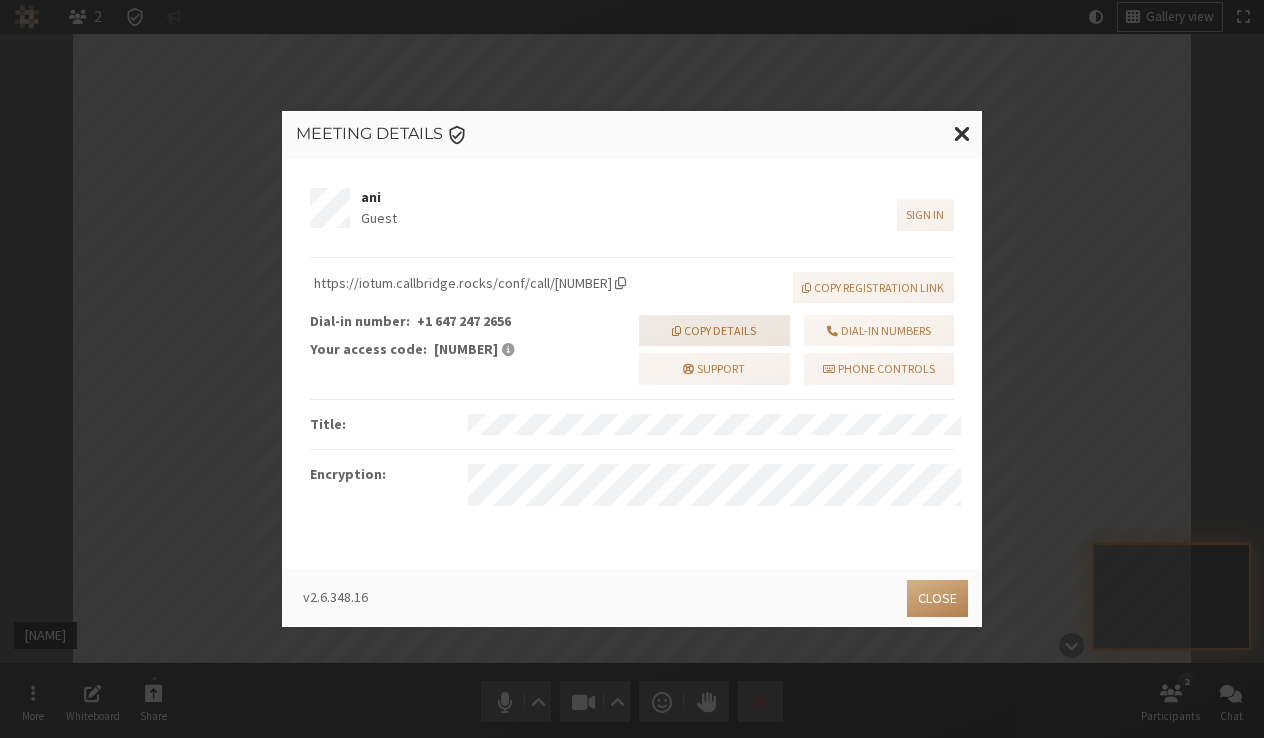 click on "Copy details" at bounding box center (714, 331) 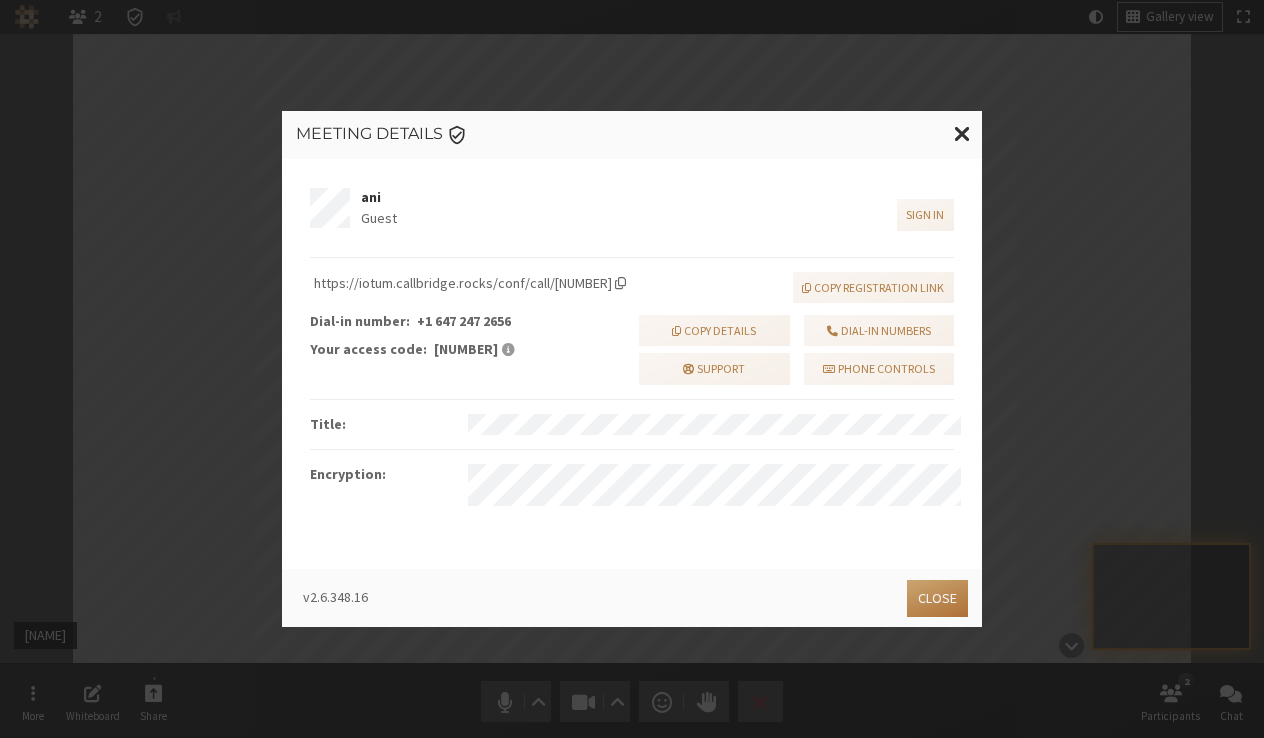 click on "Close" at bounding box center (937, 598) 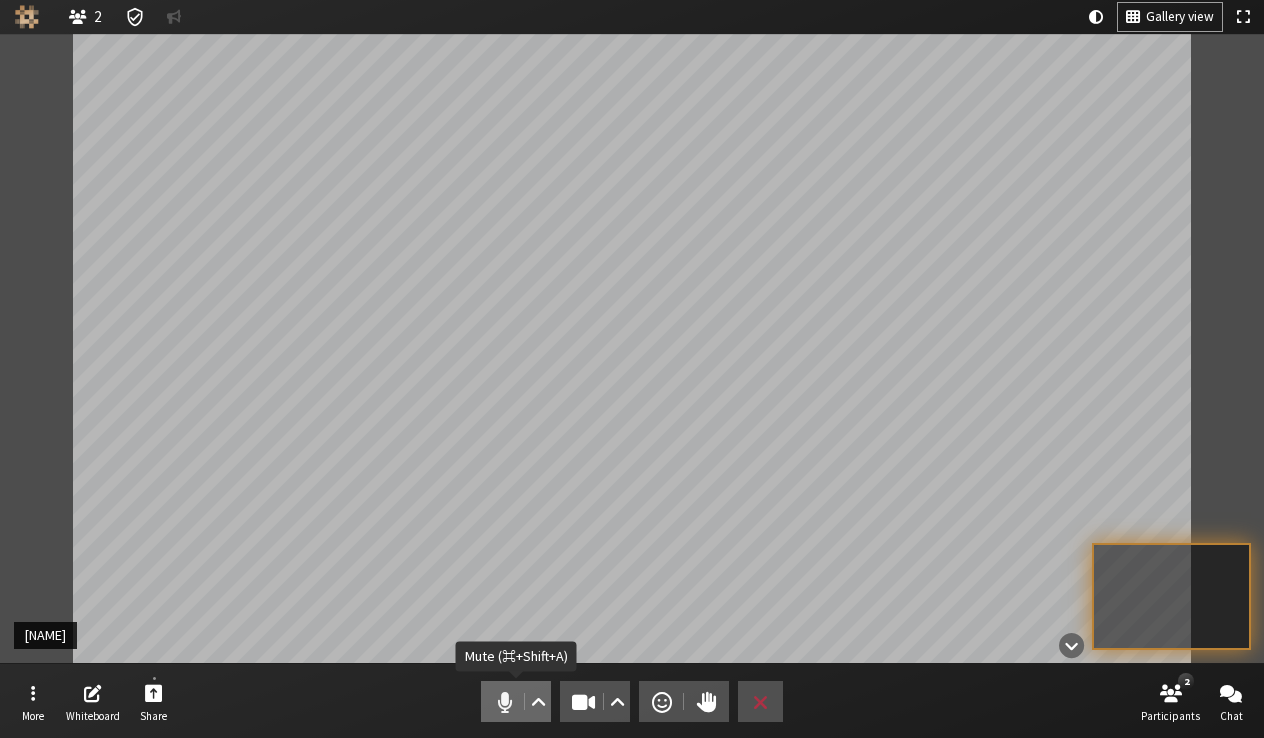 click at bounding box center (505, 702) 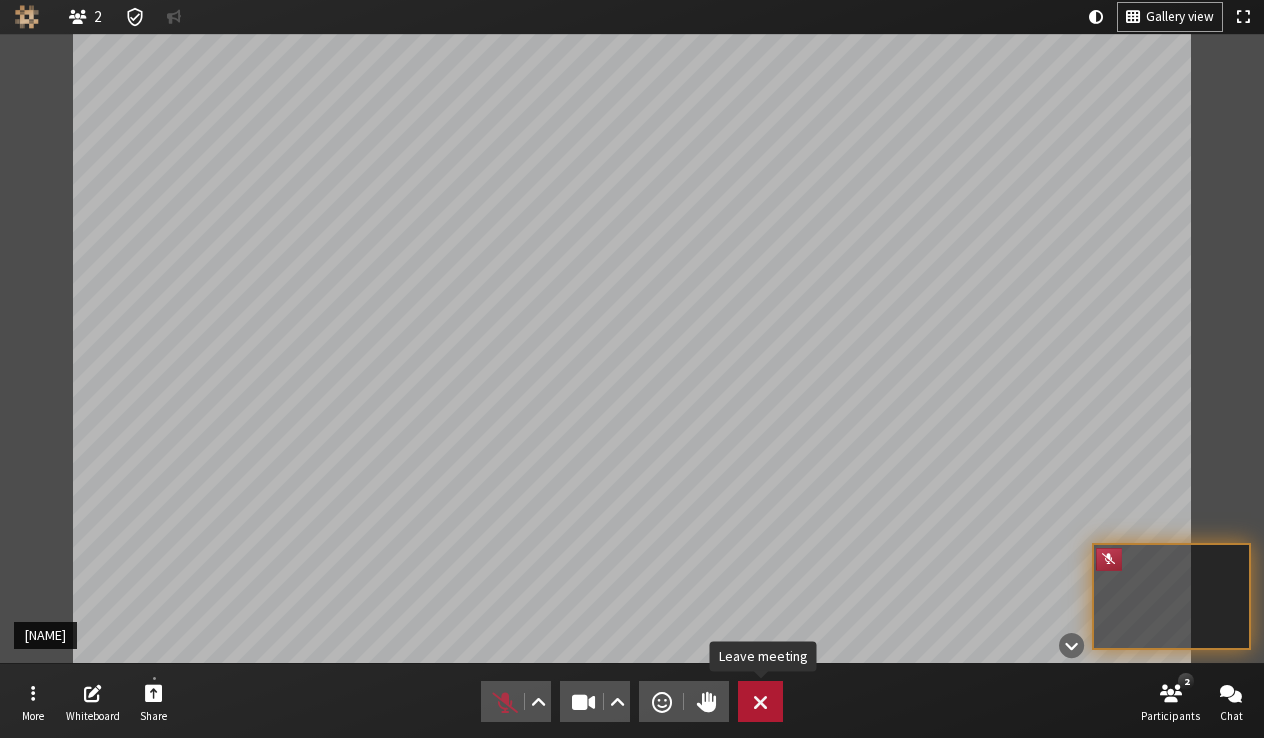 click on "Leave" at bounding box center [760, 701] 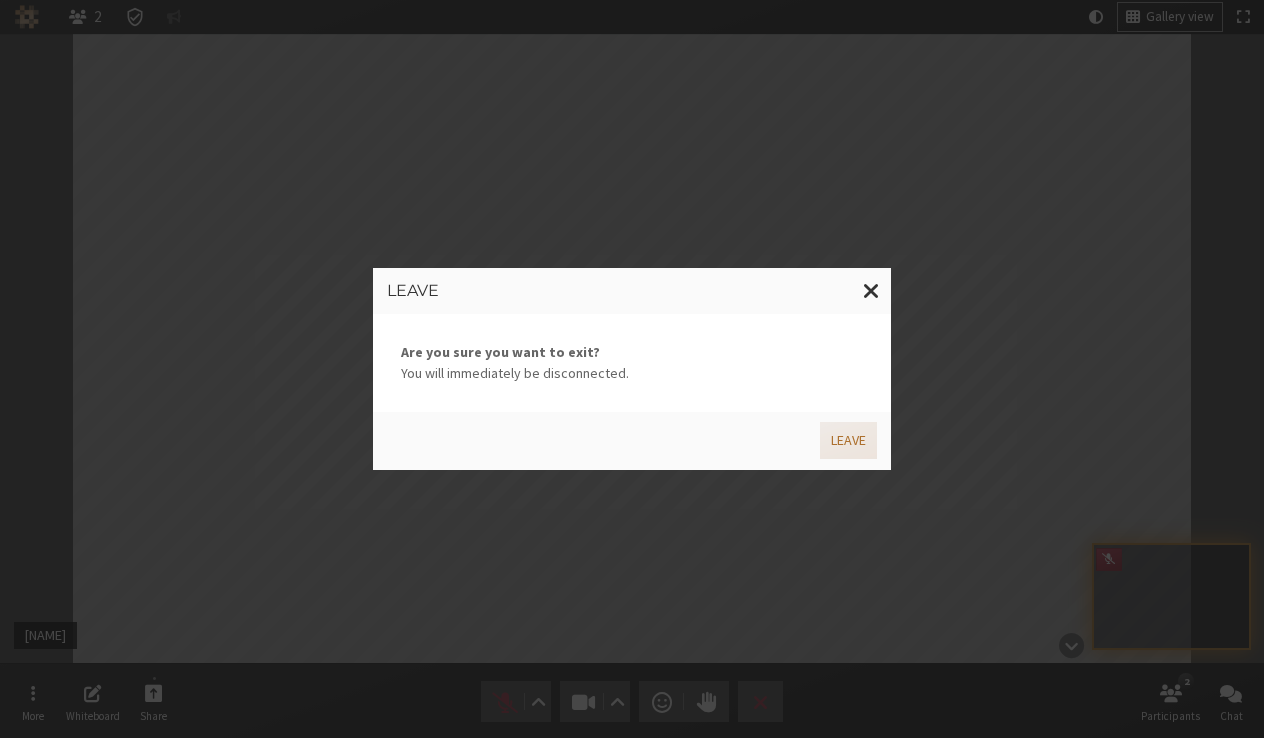 click on "Leave" at bounding box center [848, 440] 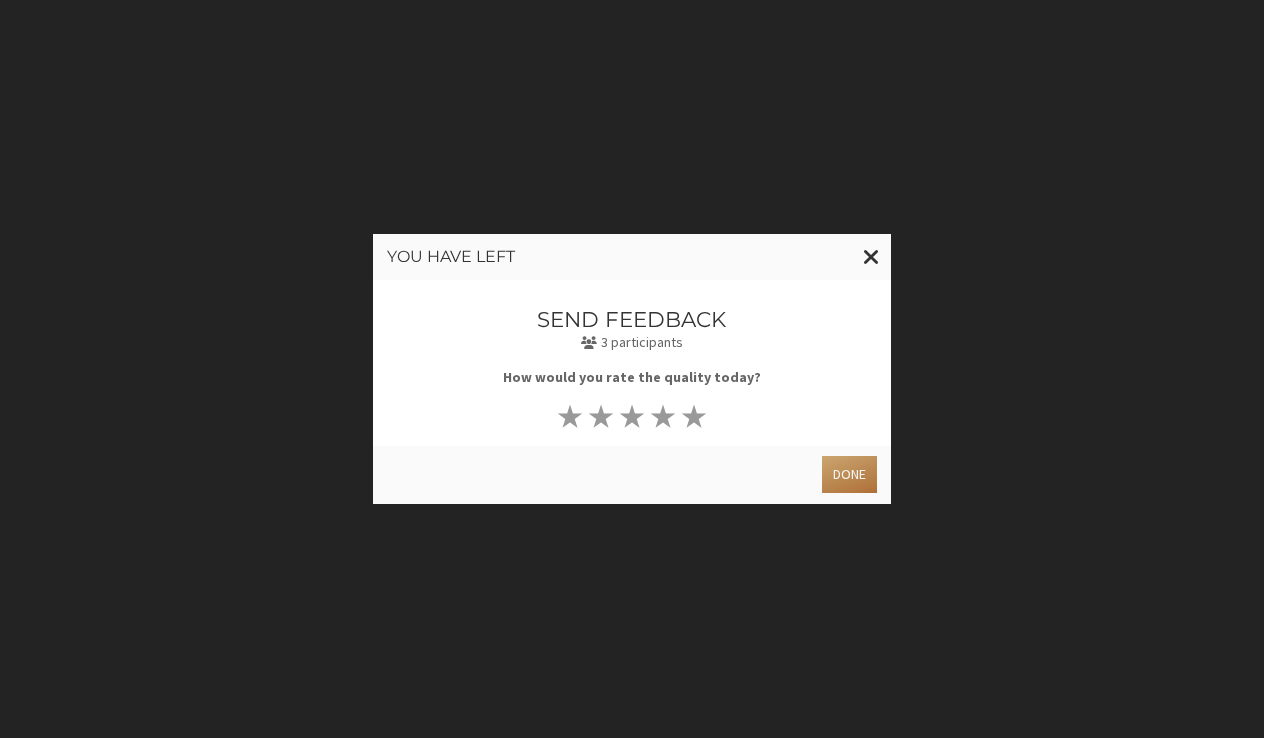 click on "Done" at bounding box center [849, 474] 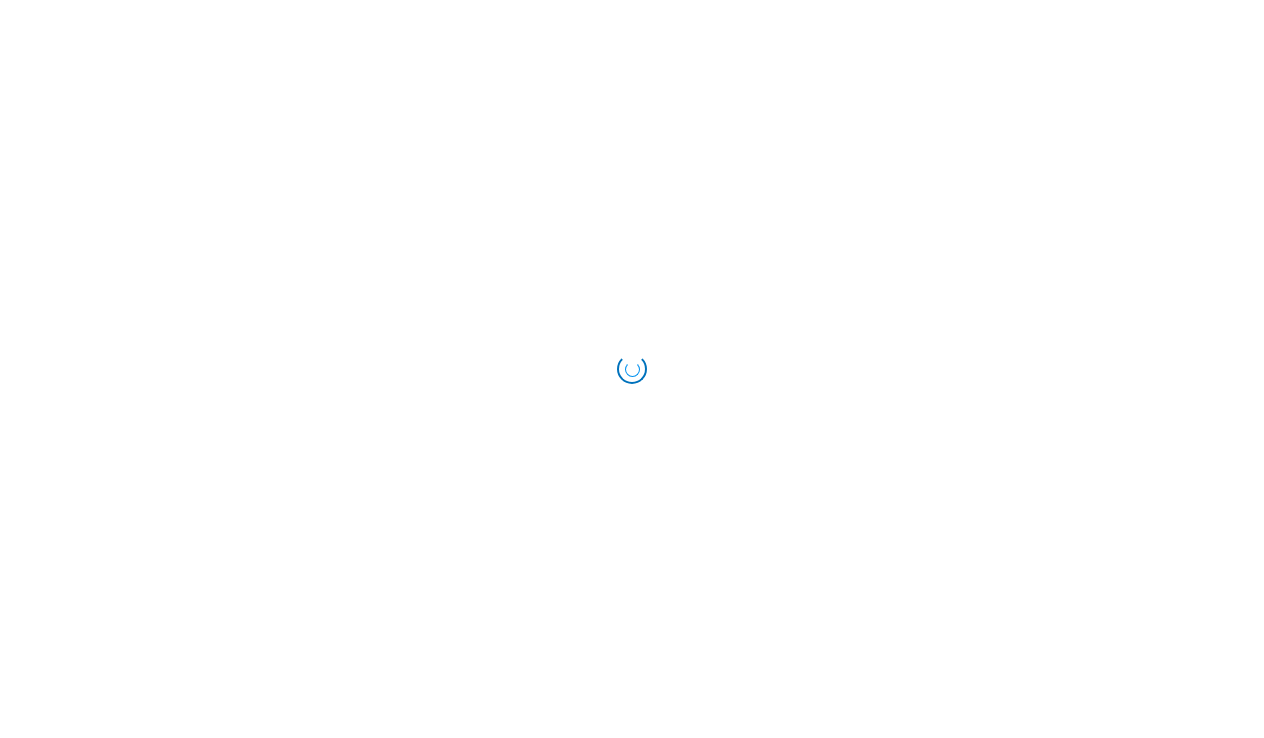 scroll, scrollTop: 0, scrollLeft: 0, axis: both 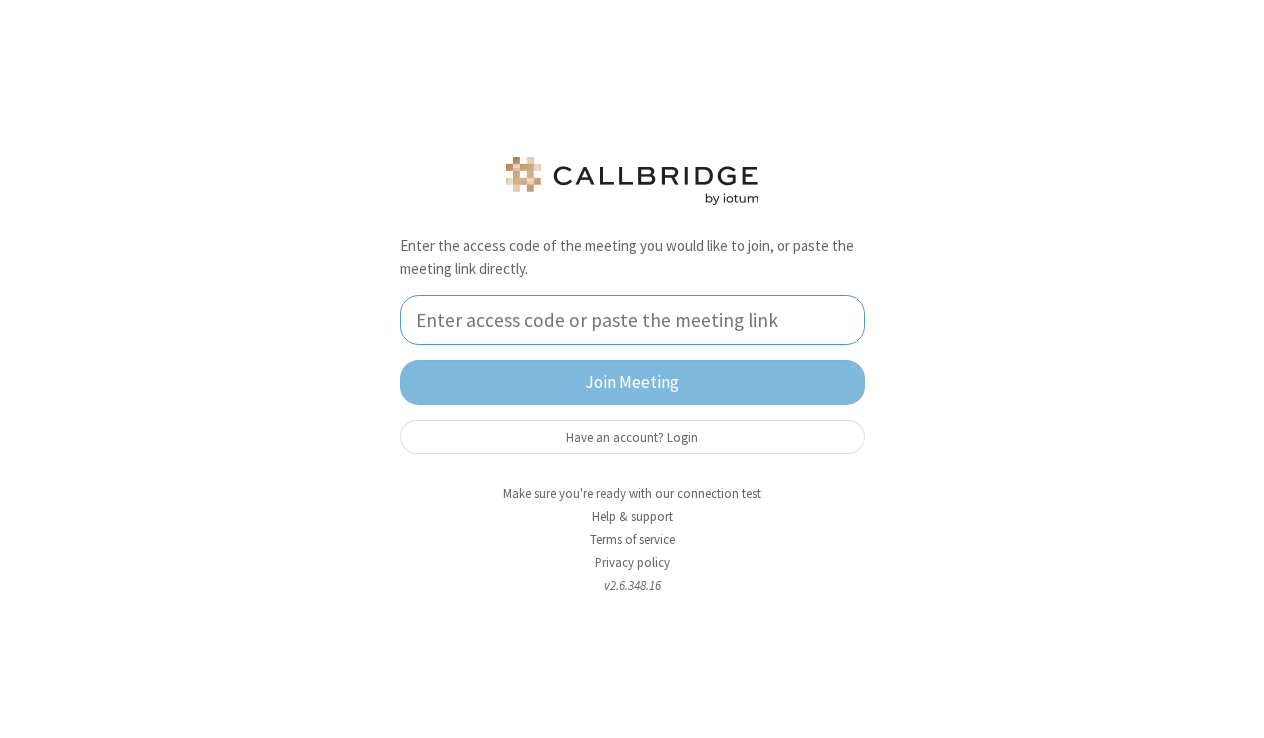 paste on "When: Thu, Aug 7, 2025, 3:45 PM IST  Join Iotum Meeting: https://iotum.callbridge.rocks/conf/call/42484042  One tap mobile: +1 647 247 2656,,42484042#  Dial-in using your phone: Canada - Toronto: +1 647 247 2656   Access code: 42484042  Find a local dial-in number: https://iotum.callbridge.rocks/participant_call_in_numbers  Connection Test: https://iotum.callbridge.rocks/system/test  Join with a SIP device: sip:42484042-0@sipgw.callbridge.rocks" 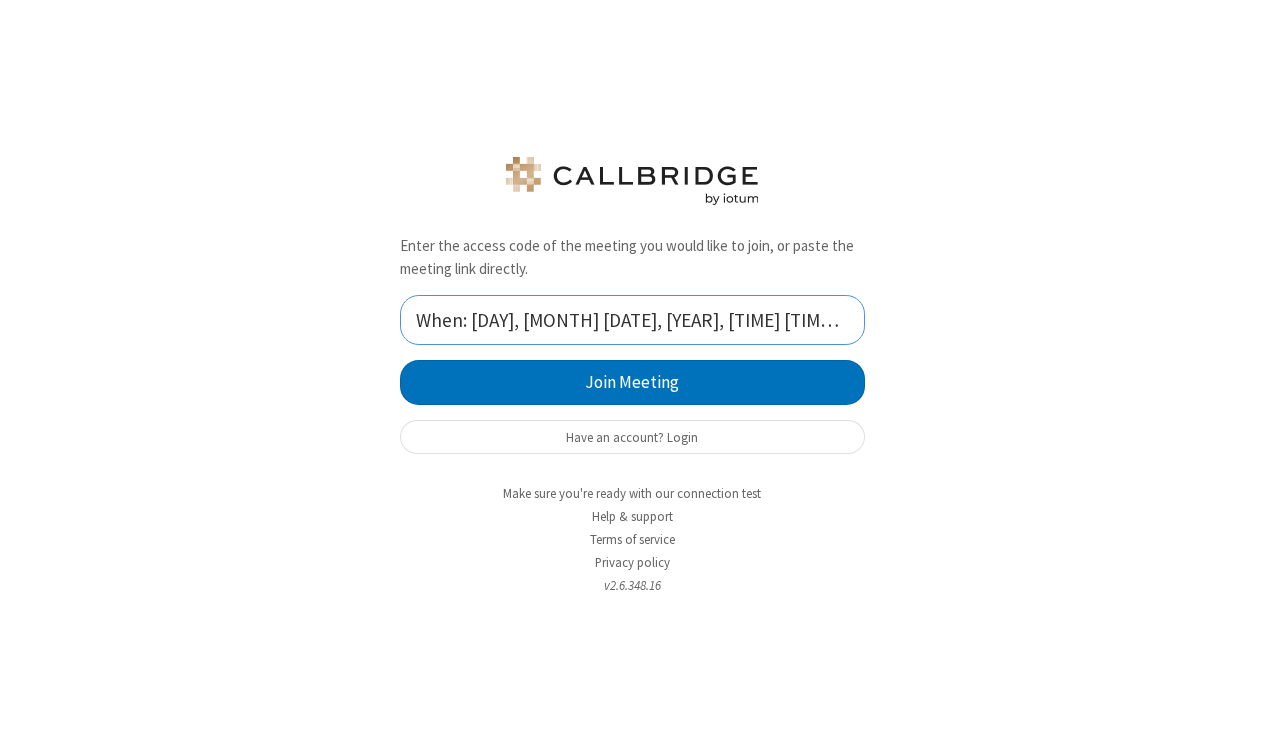 type 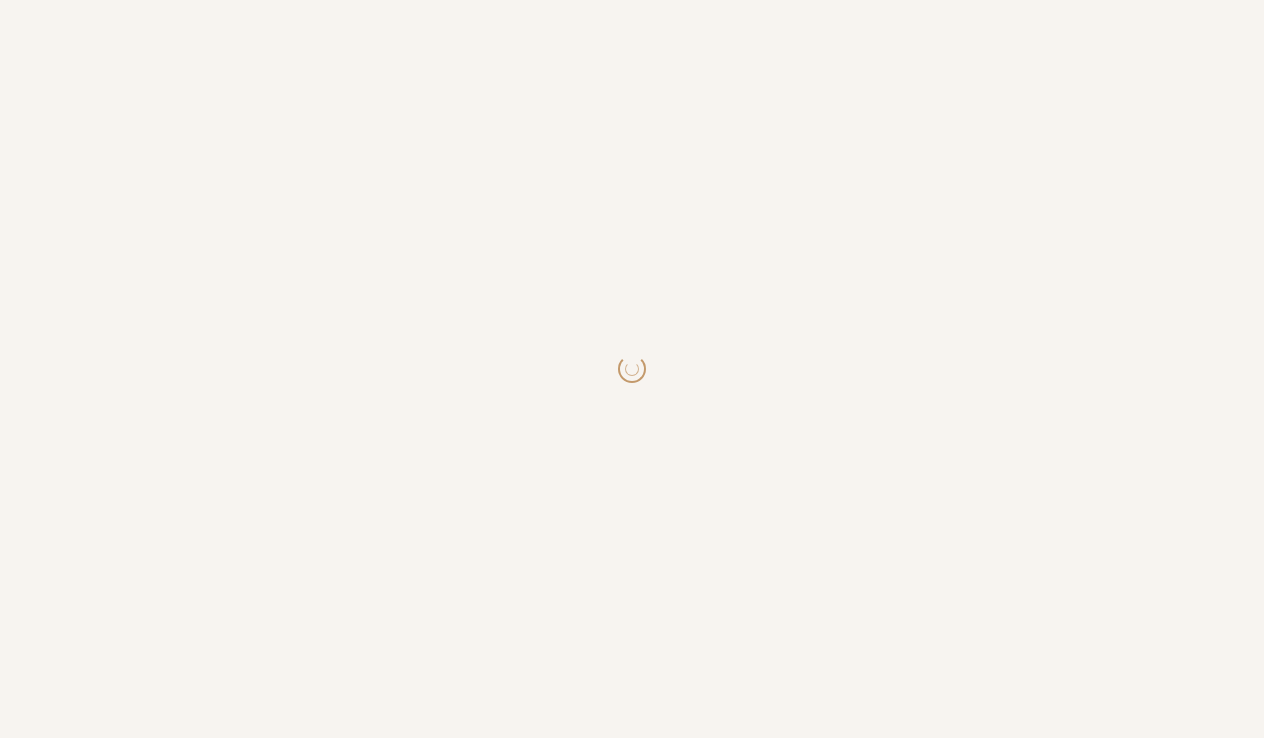 scroll, scrollTop: 0, scrollLeft: 0, axis: both 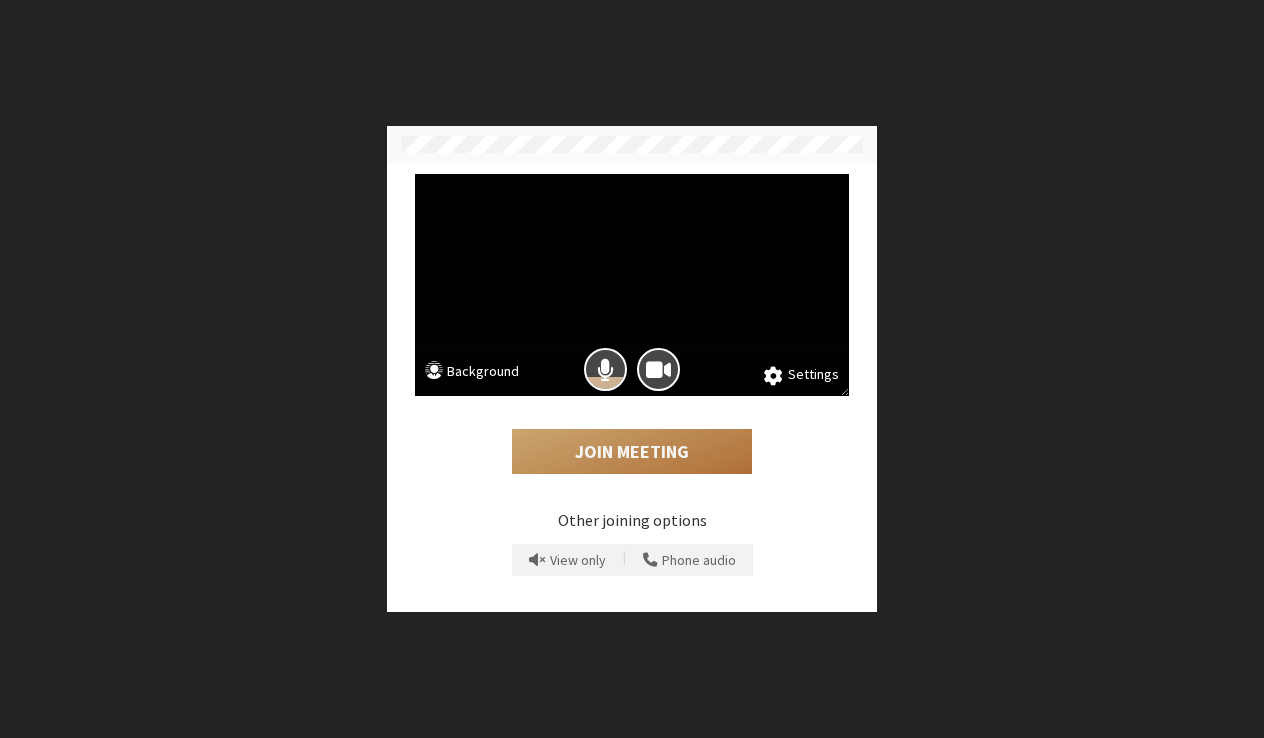 click on "Join Meeting" at bounding box center (632, 452) 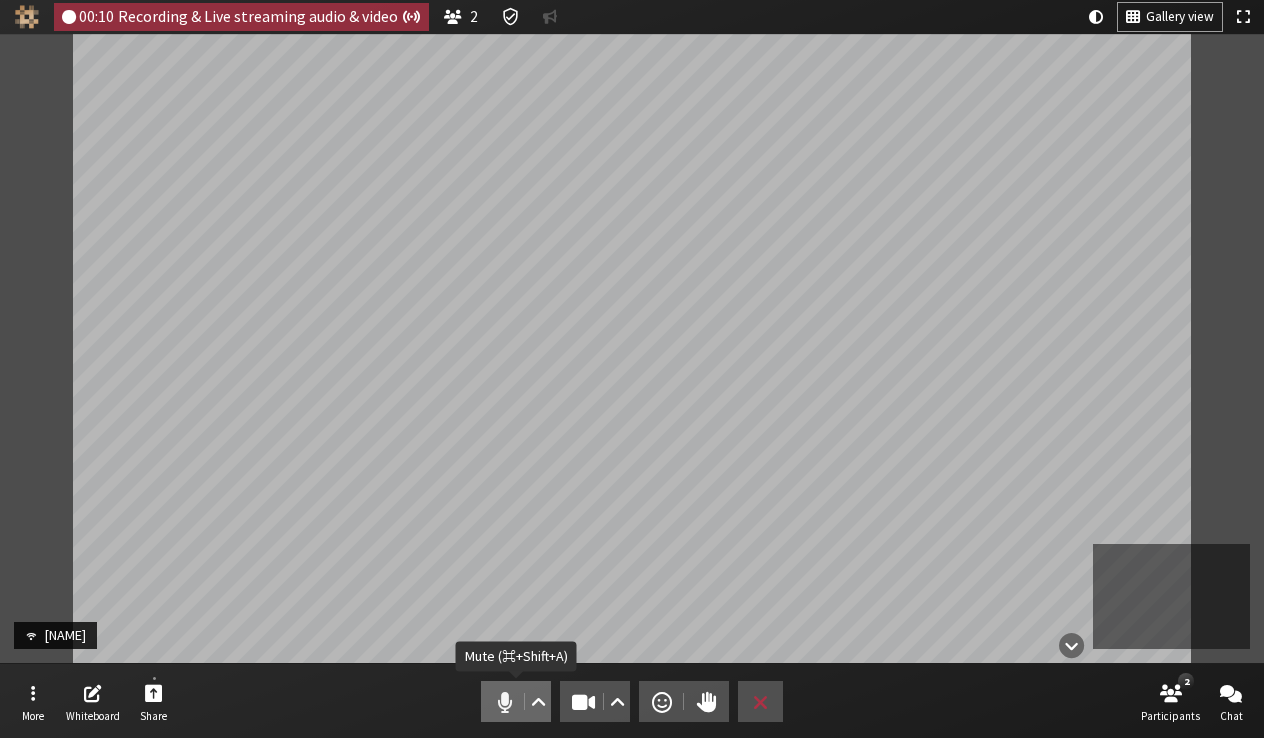 click at bounding box center (505, 702) 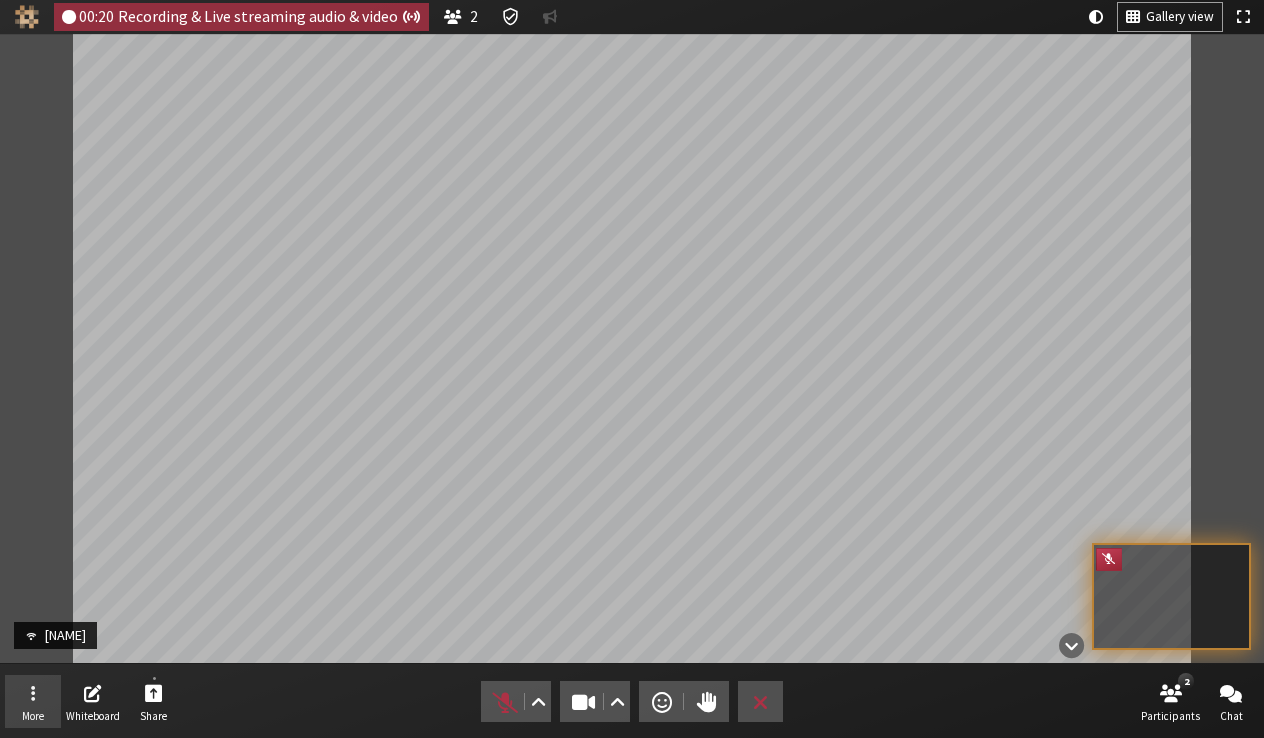 click on "More" at bounding box center [33, 702] 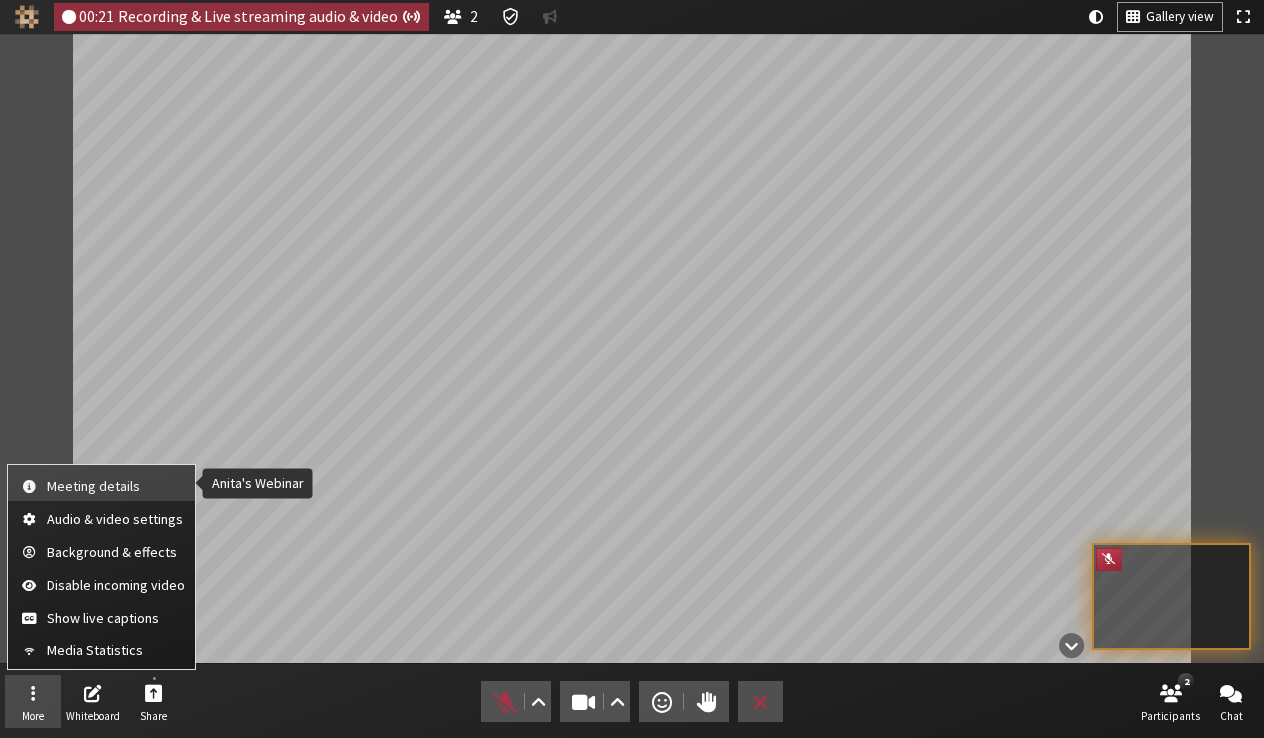 click on "Meeting details" at bounding box center (101, 483) 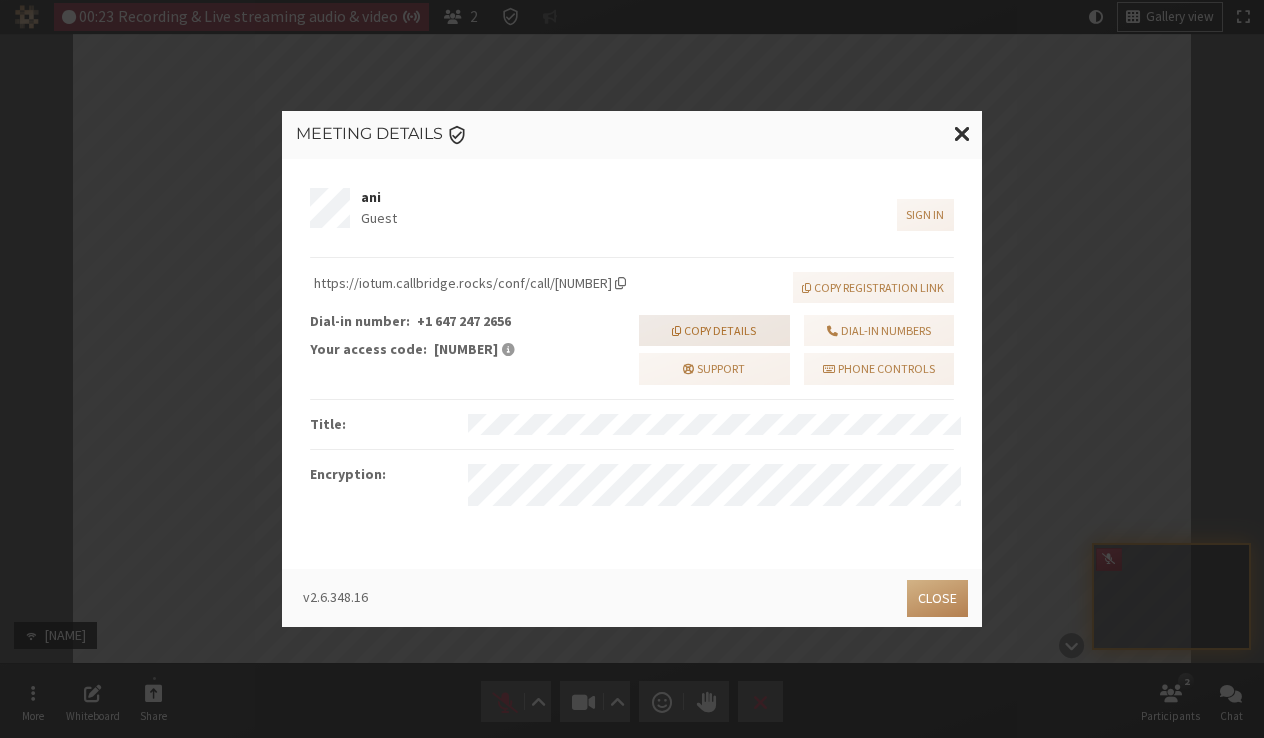 click on "Copy details" at bounding box center (714, 331) 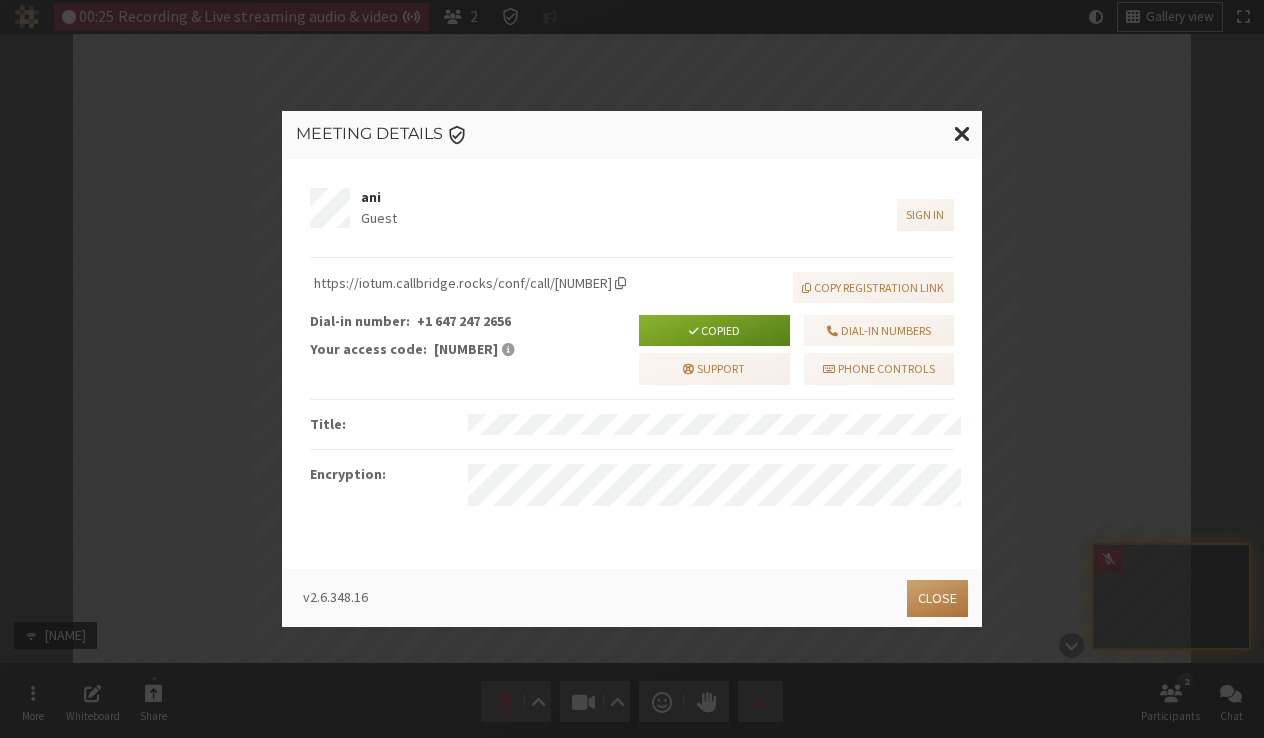 click on "Close" at bounding box center [937, 598] 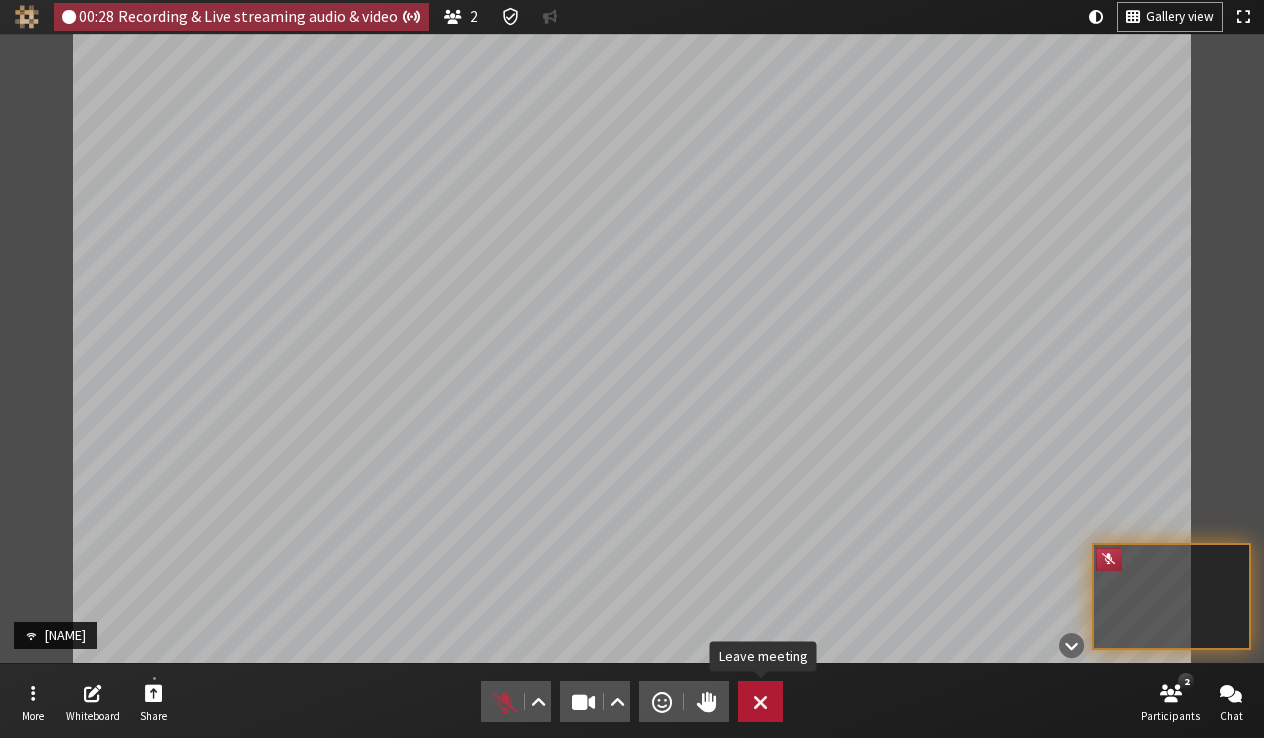 click at bounding box center [760, 702] 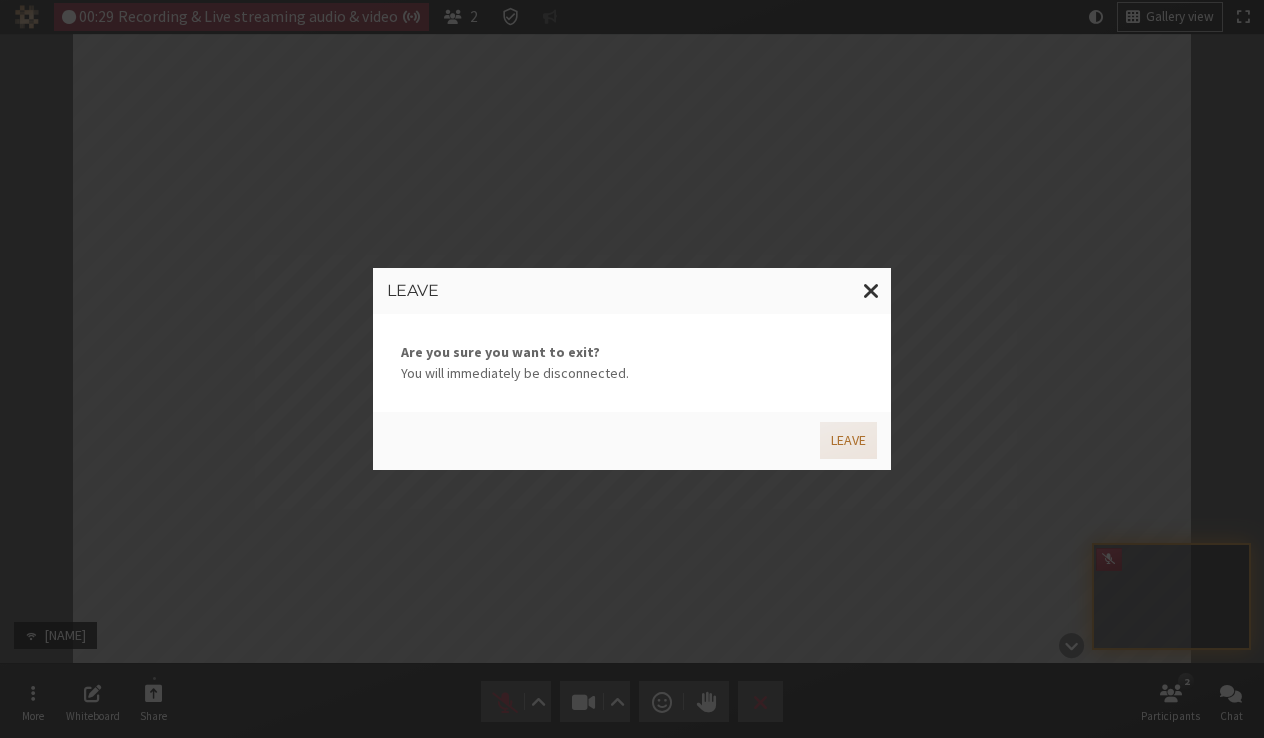 click on "Leave" at bounding box center [848, 440] 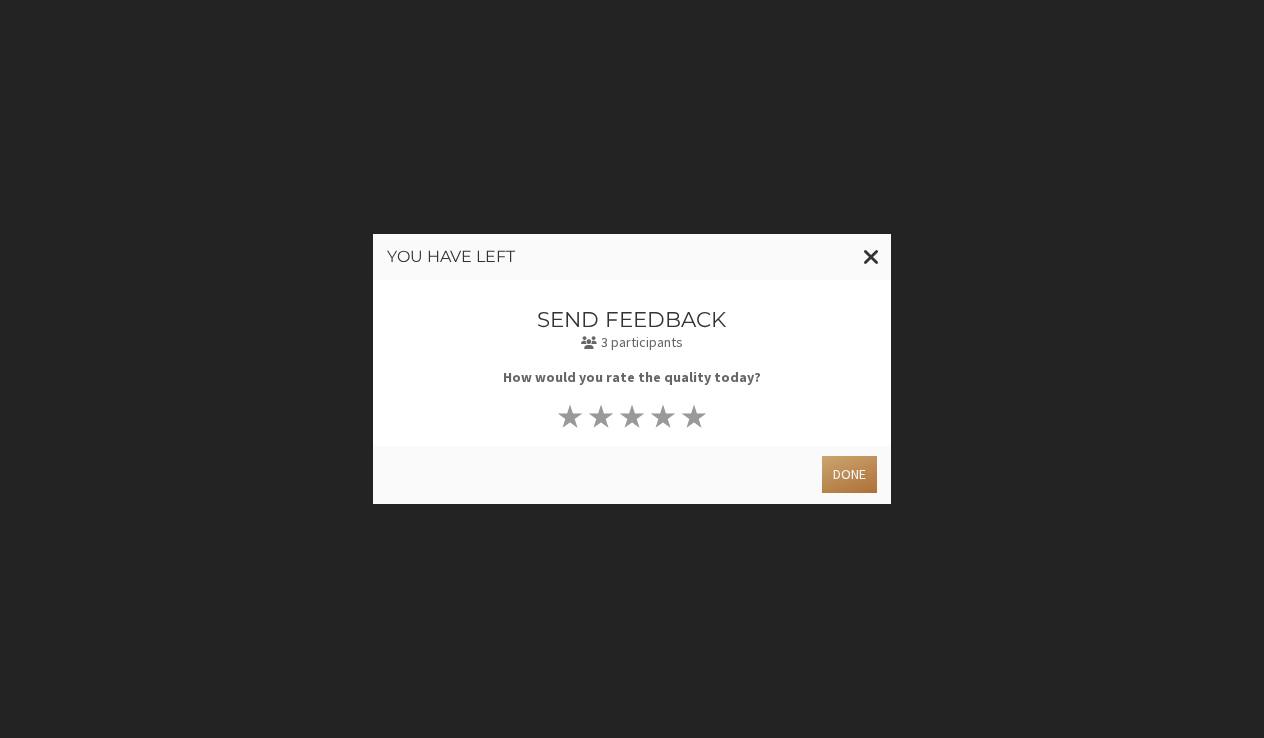 click on "Done" at bounding box center (849, 474) 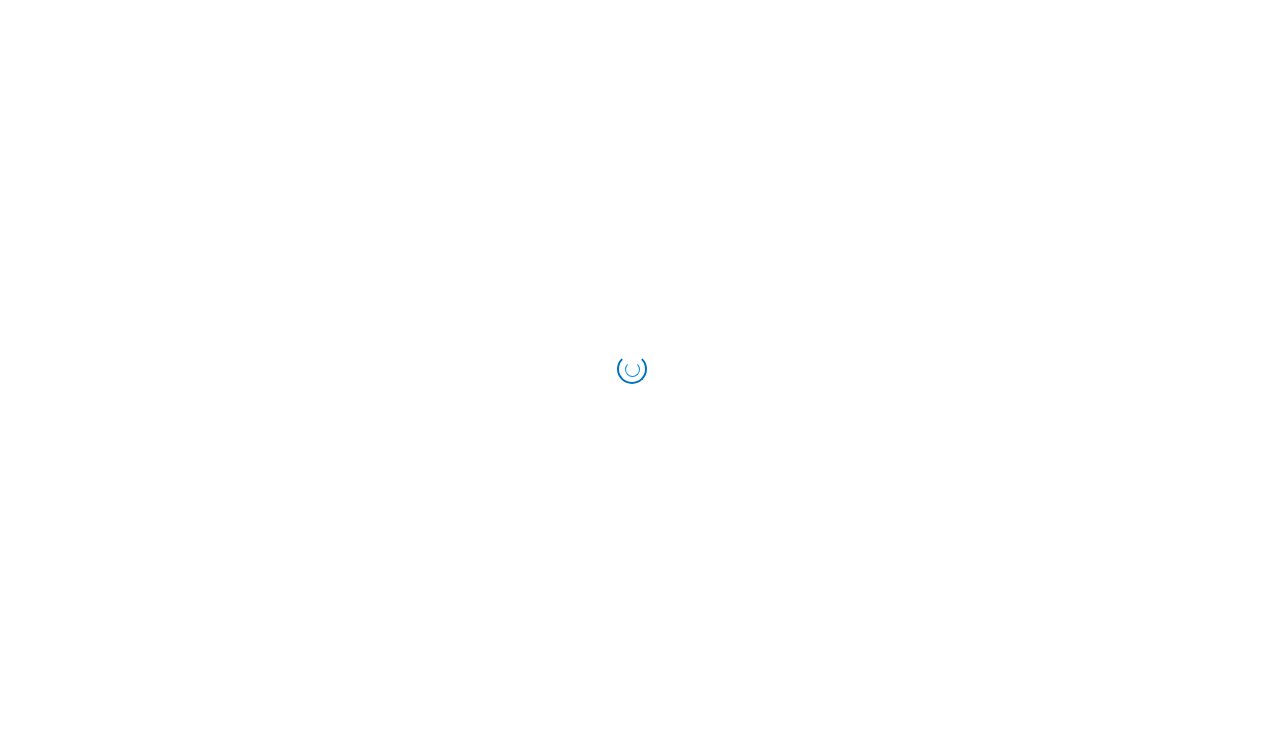 scroll, scrollTop: 0, scrollLeft: 0, axis: both 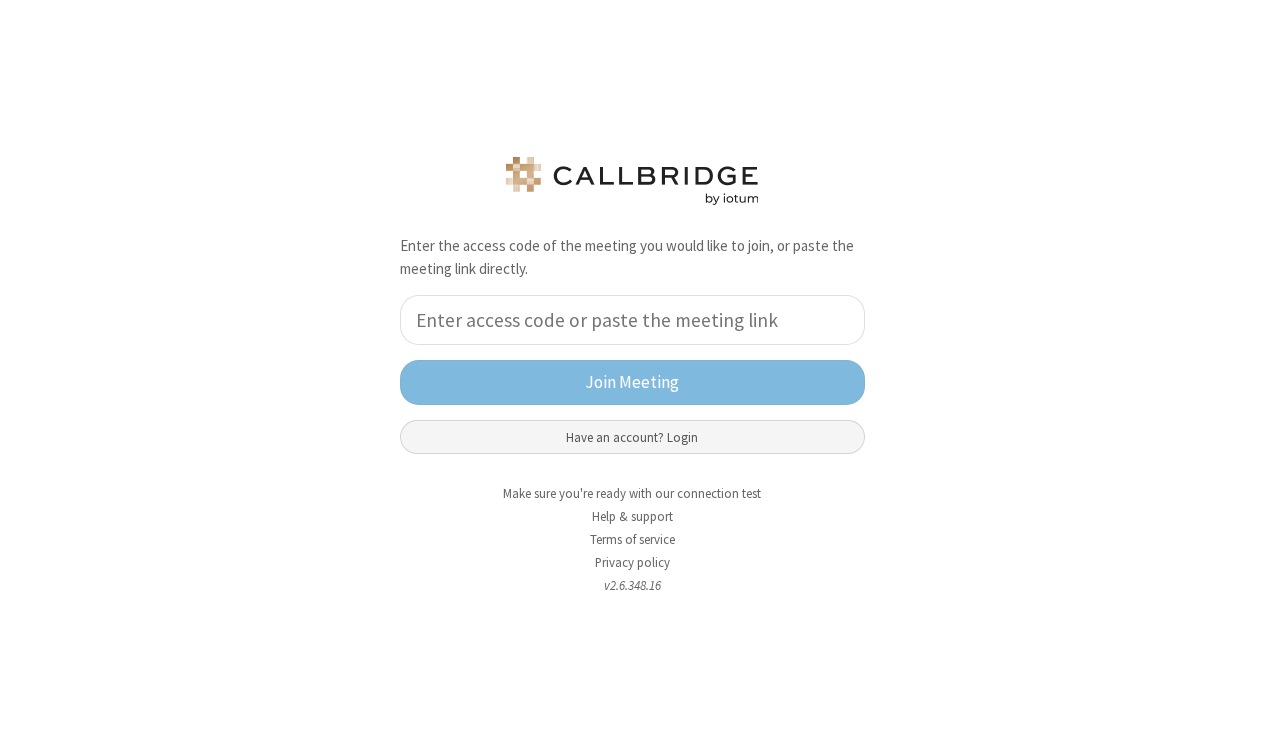 click on "Have an account? Login" 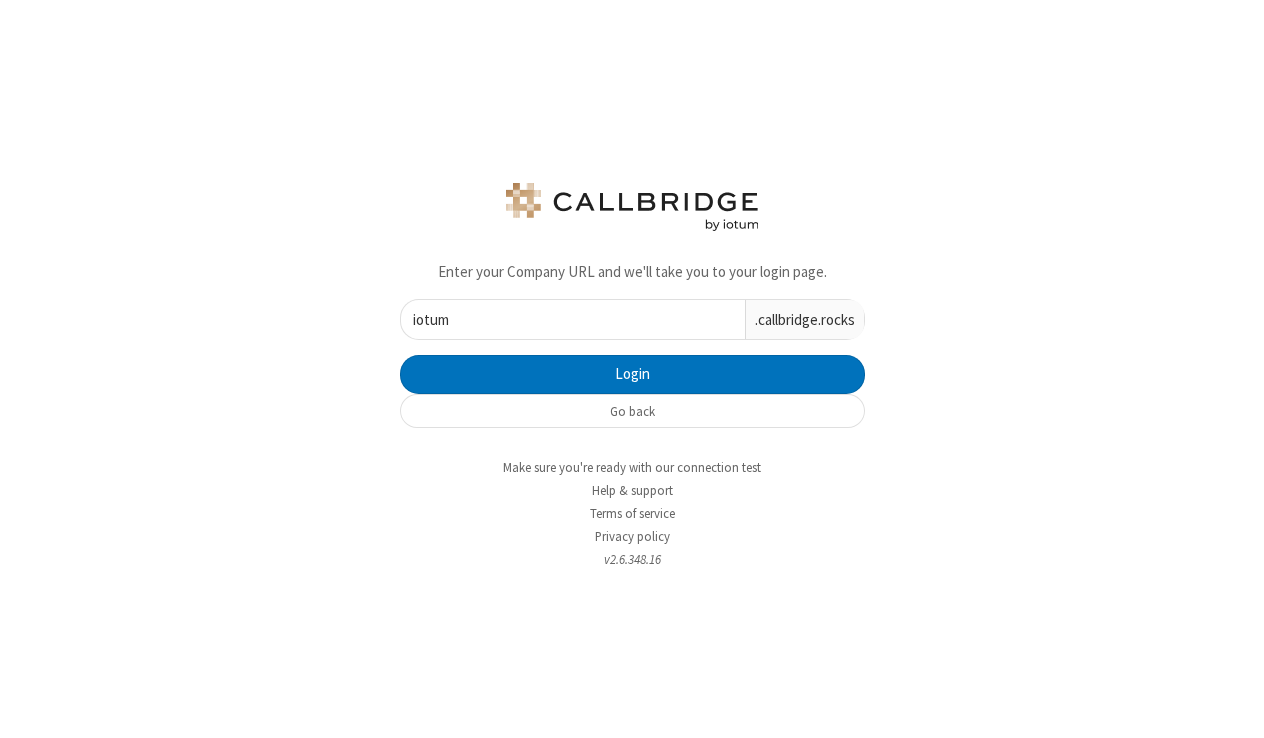 type on "iotum" 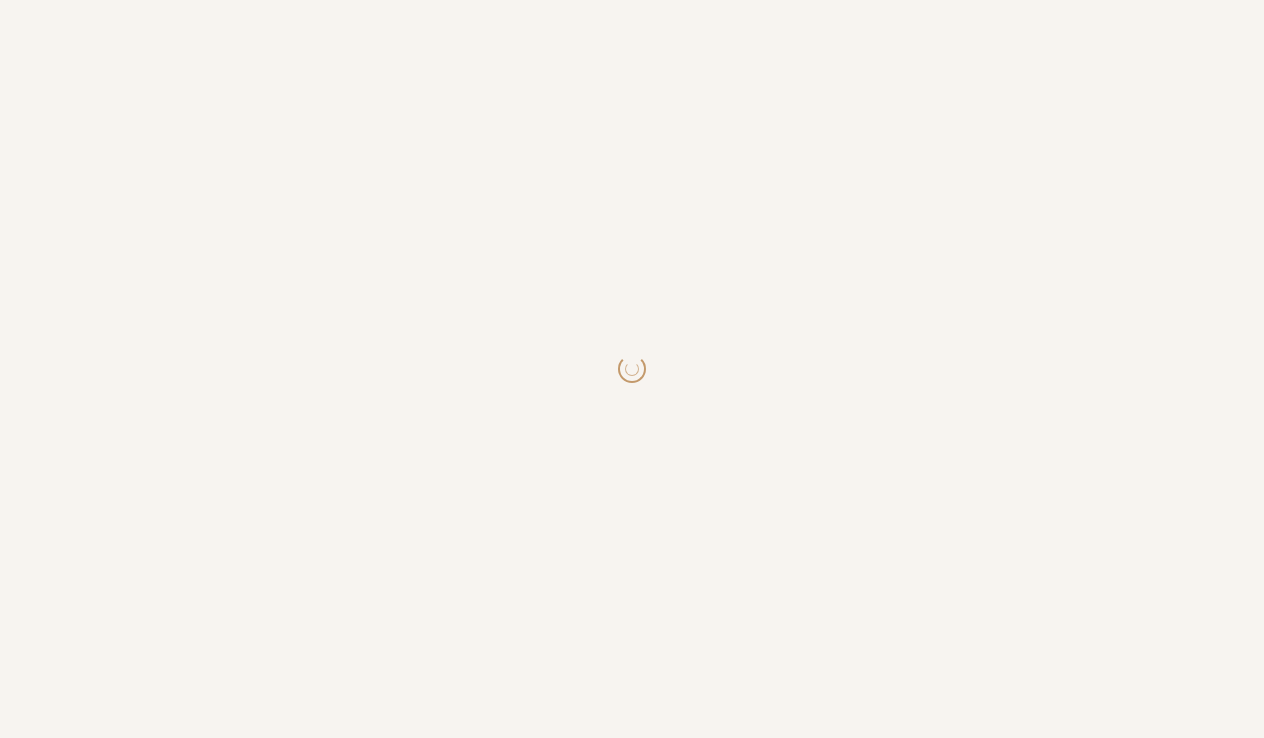 scroll, scrollTop: 0, scrollLeft: 0, axis: both 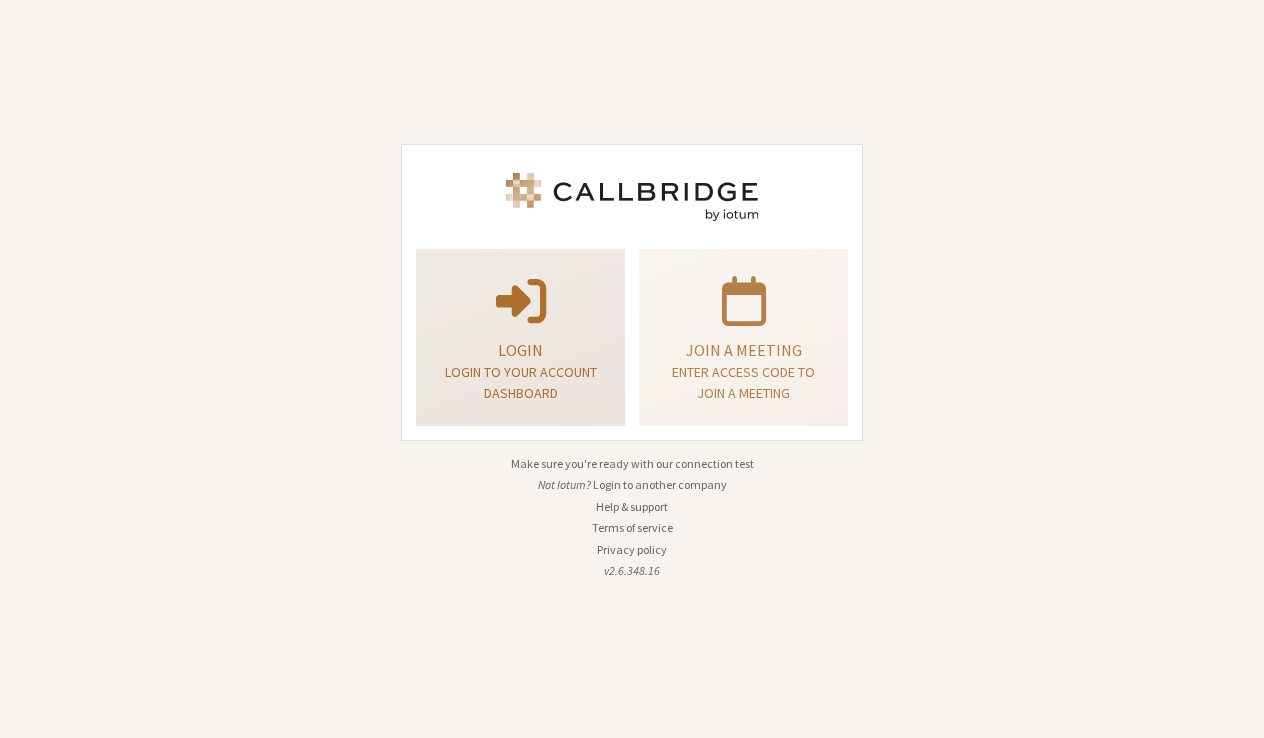 click on "Login" at bounding box center (520, 350) 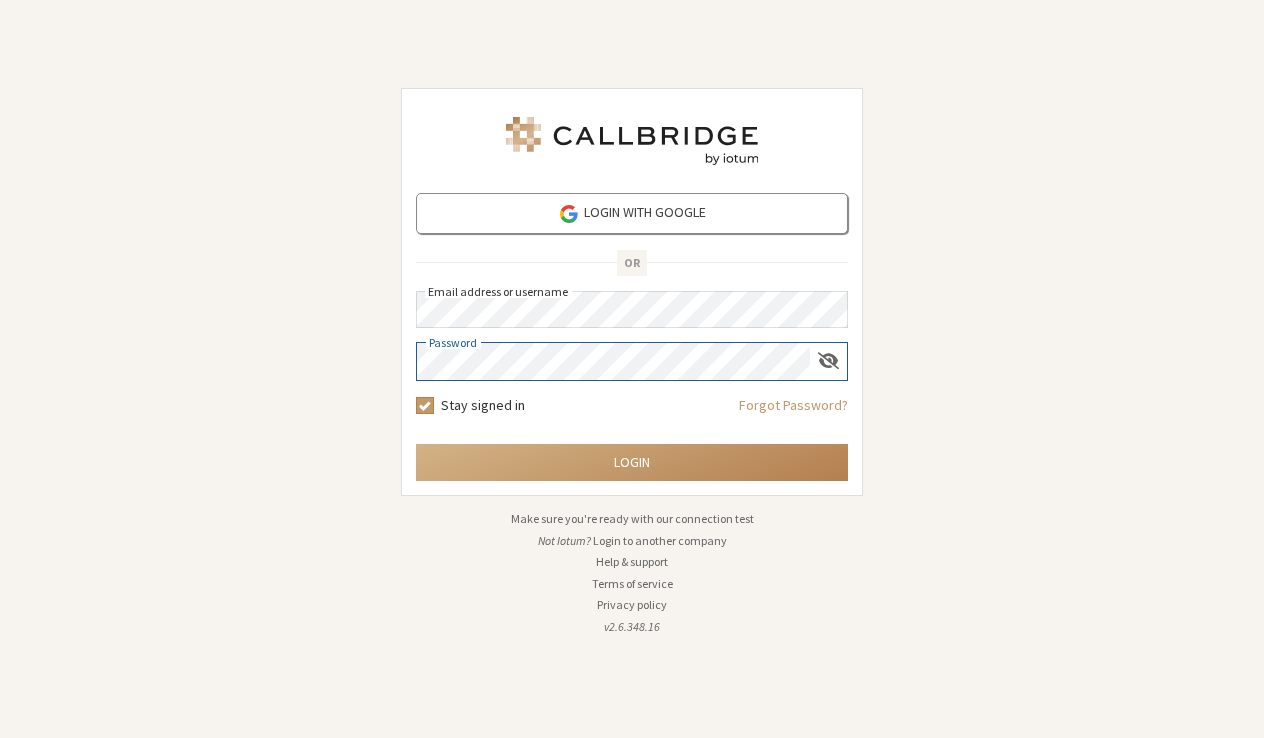 click on "Login" at bounding box center [632, 462] 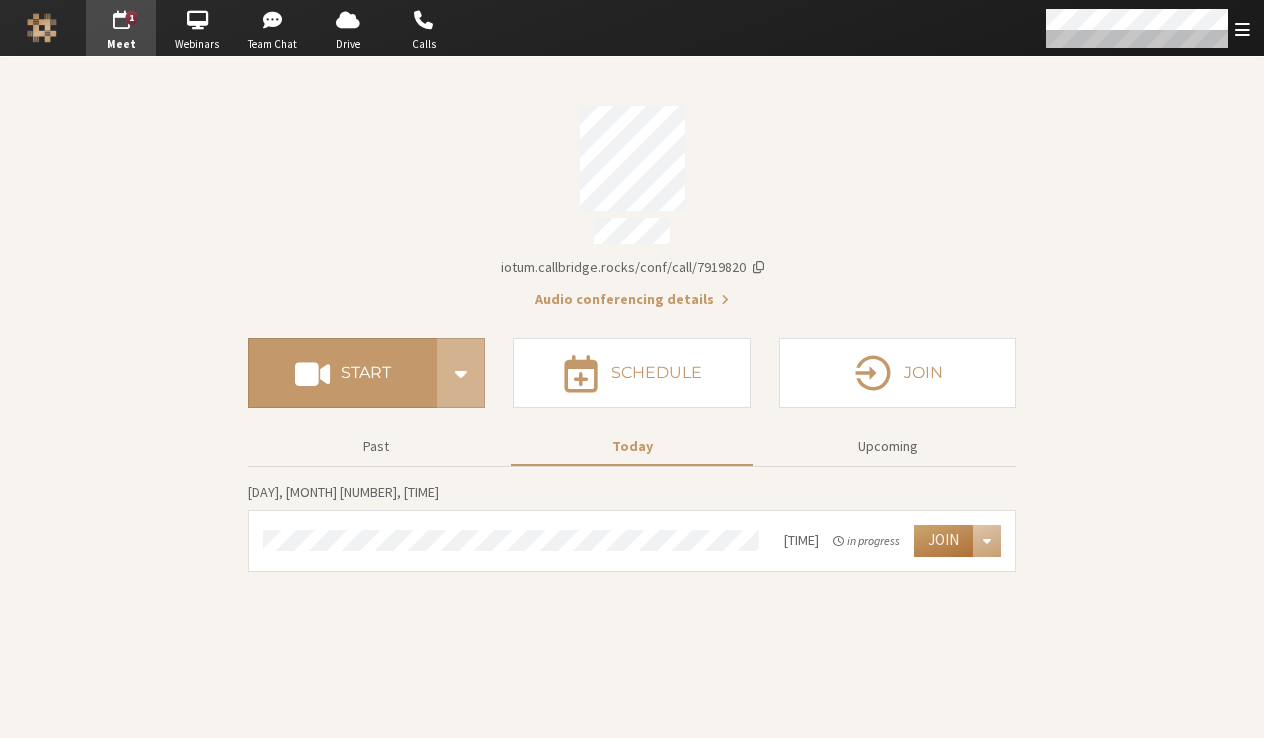 click on "Join" at bounding box center [943, 541] 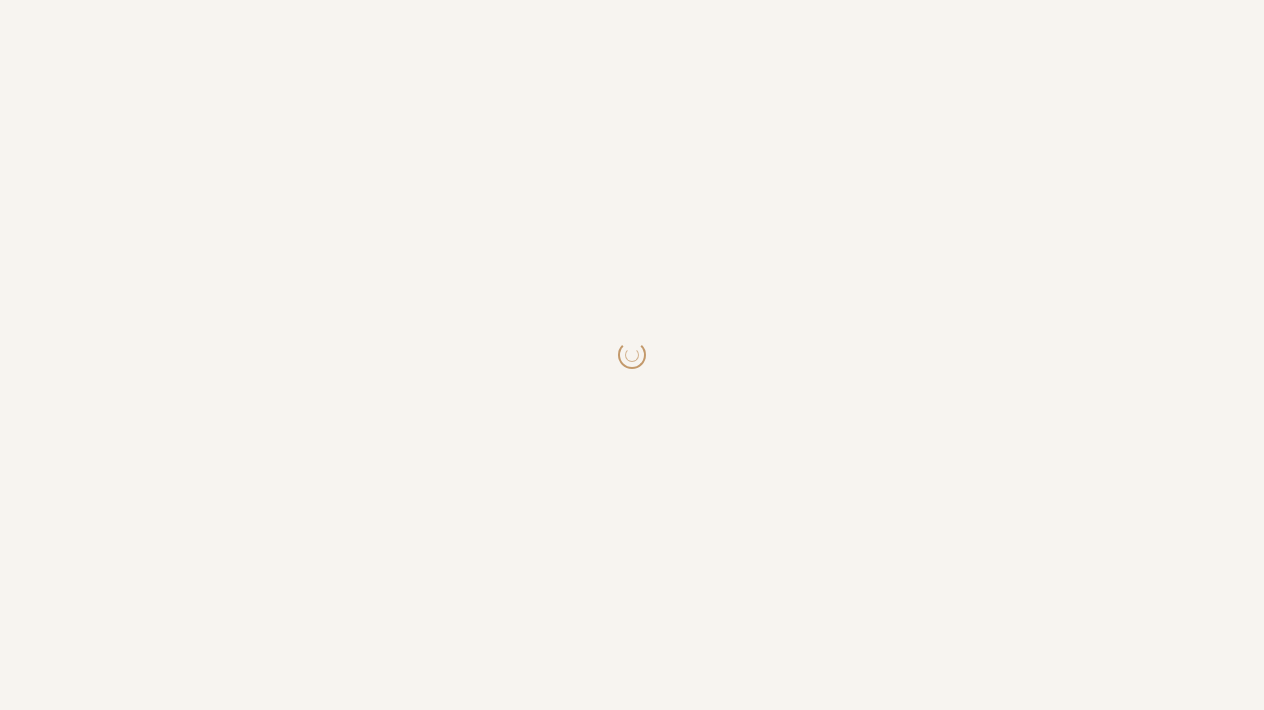 scroll, scrollTop: 0, scrollLeft: 0, axis: both 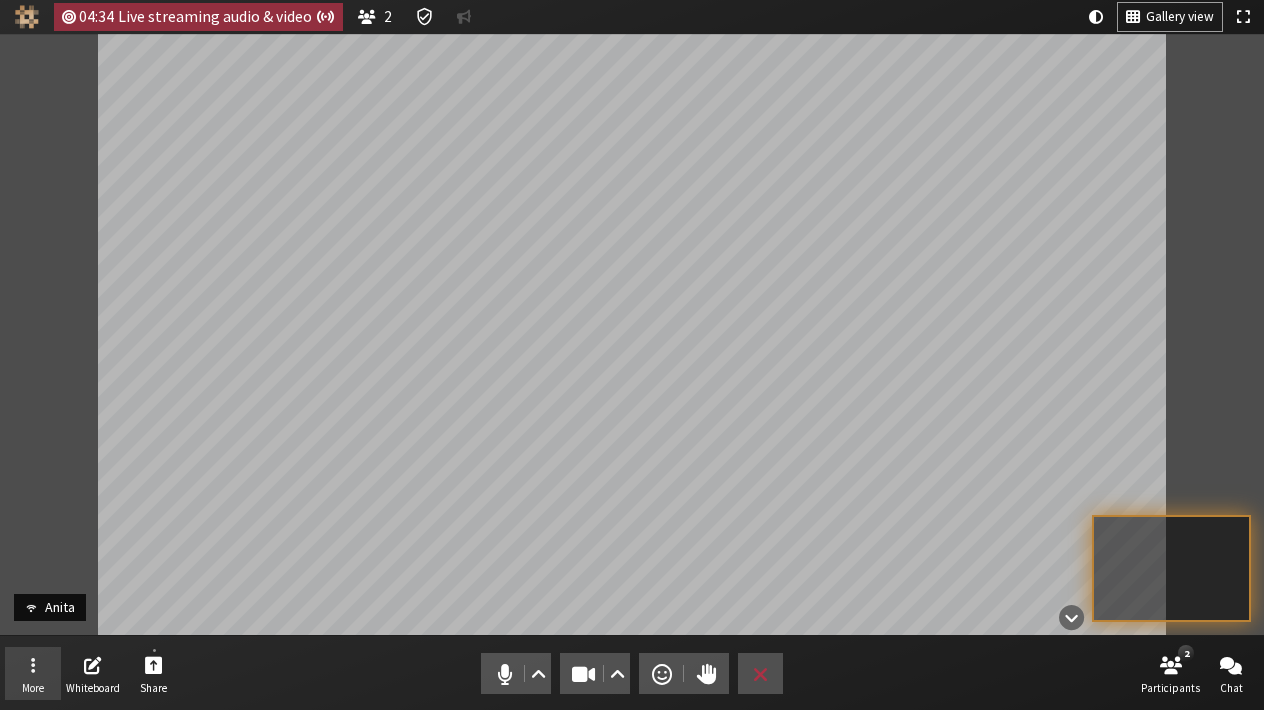 click on "More" at bounding box center [33, 674] 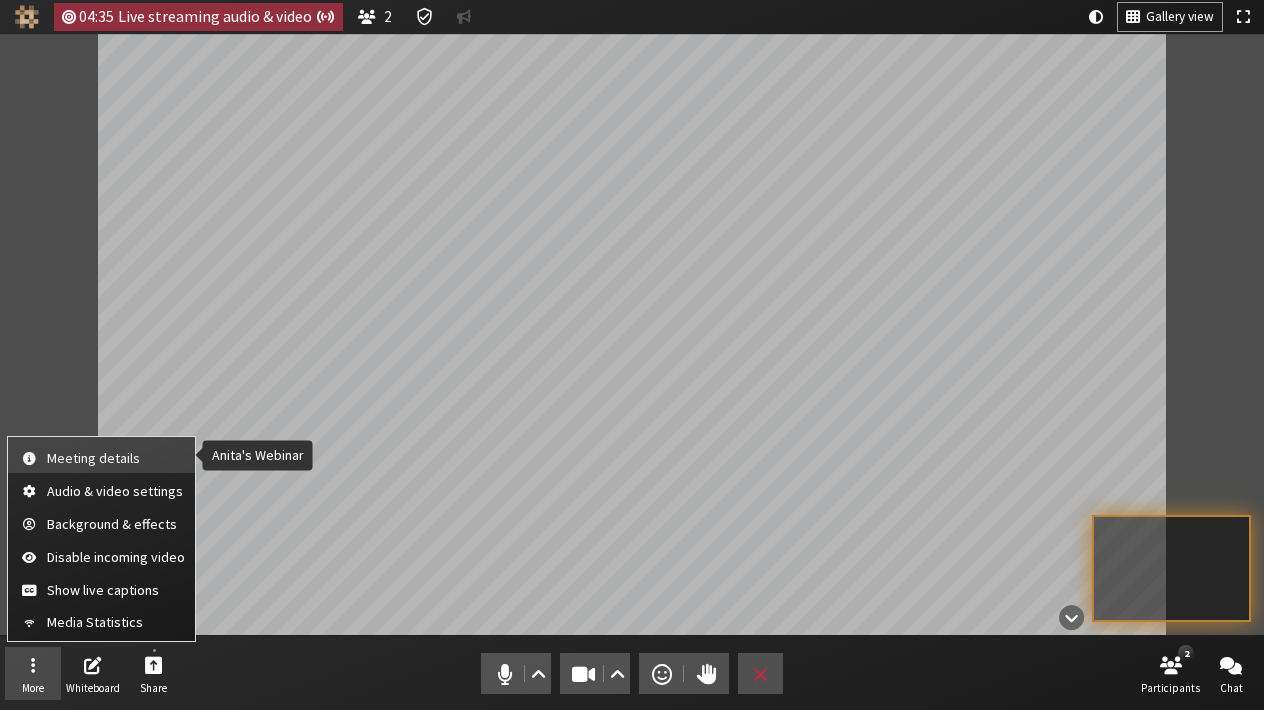 click on "Meeting details" at bounding box center (101, 455) 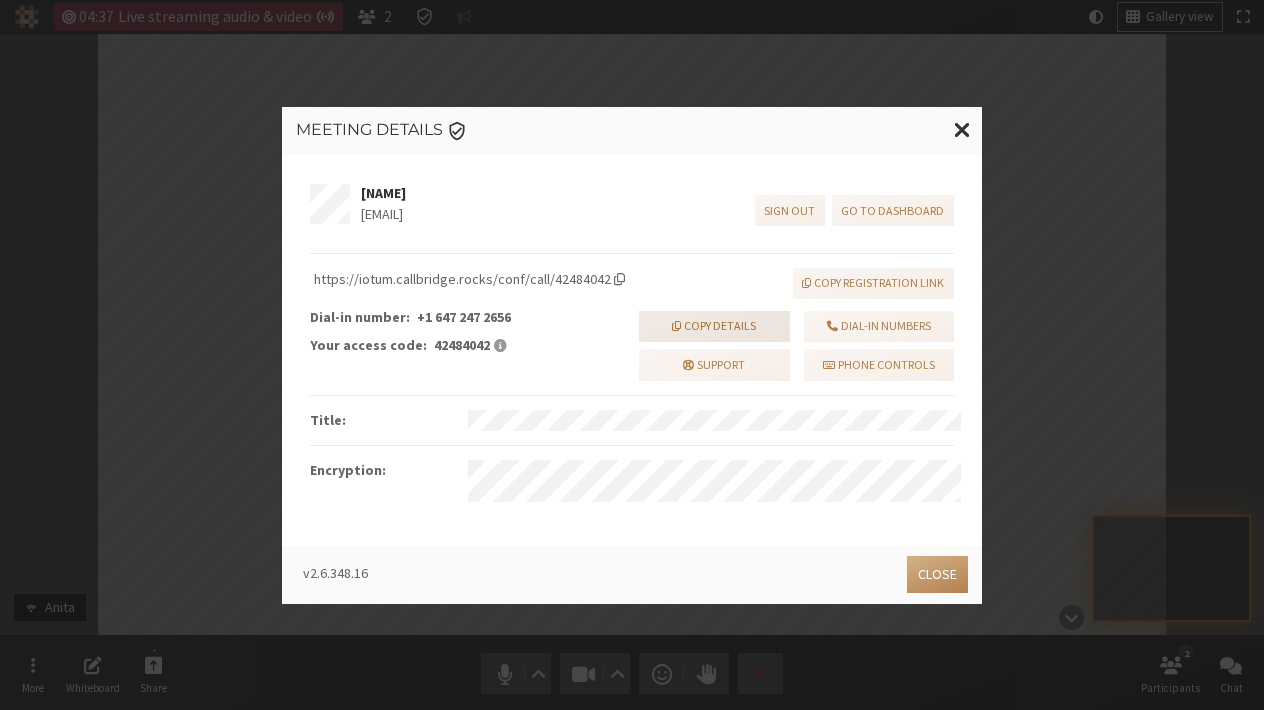click on "Copy details" at bounding box center (714, 327) 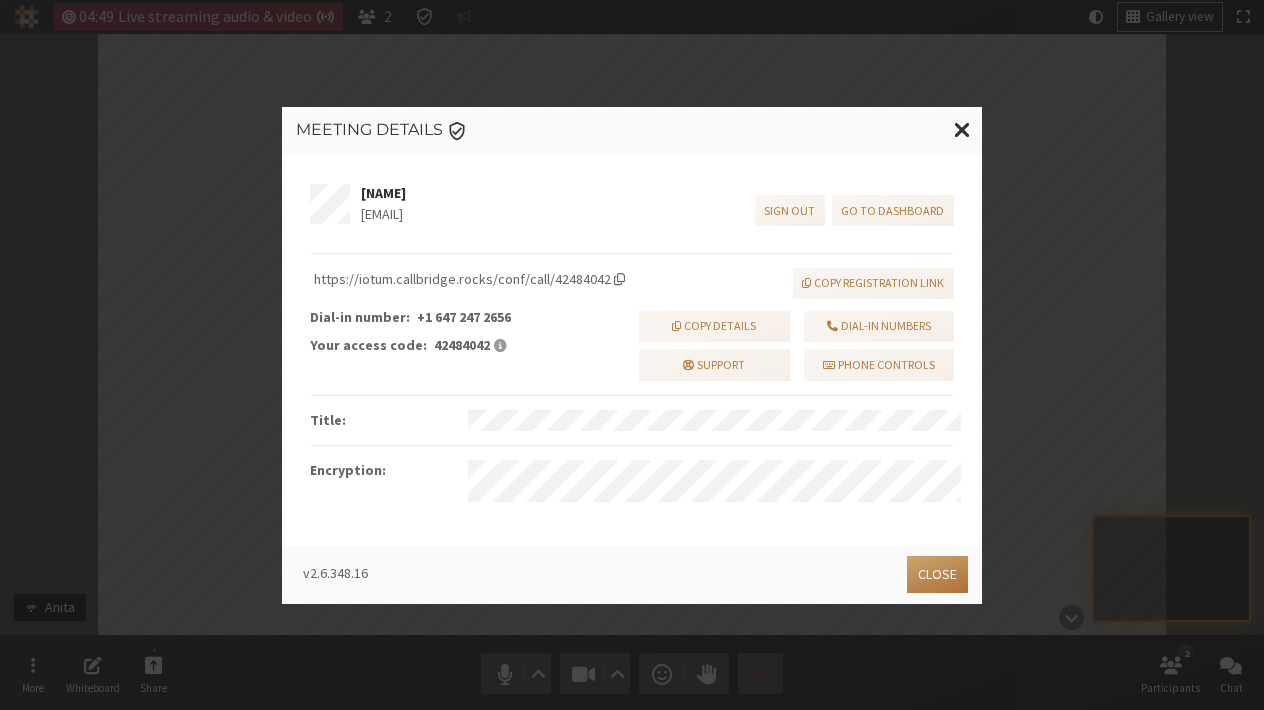 click on "Close" at bounding box center [937, 574] 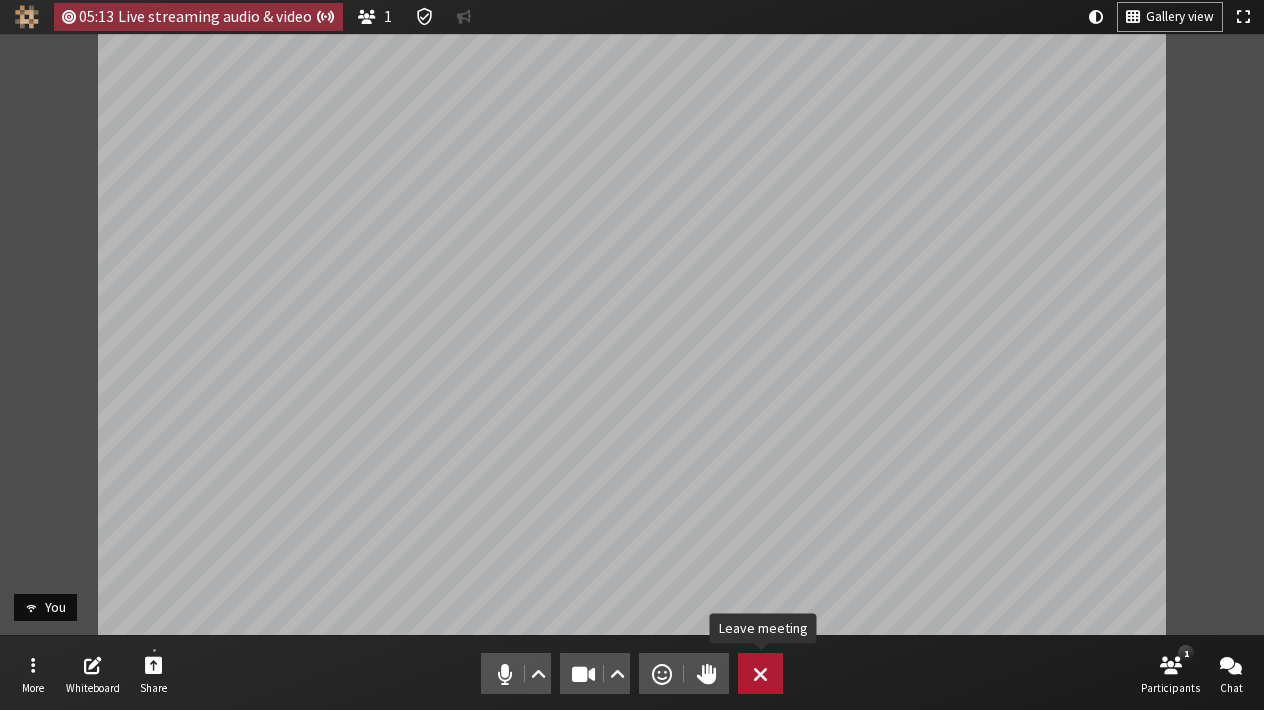 click at bounding box center (760, 674) 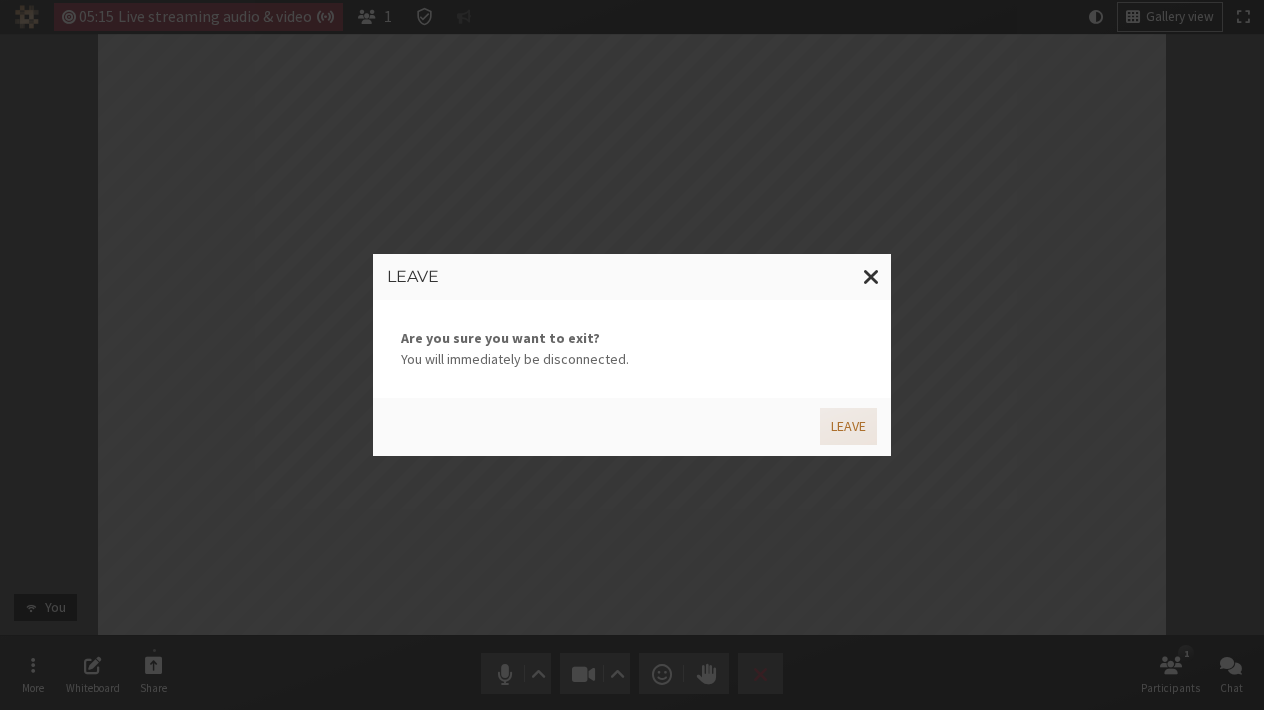 click on "Leave" at bounding box center [848, 426] 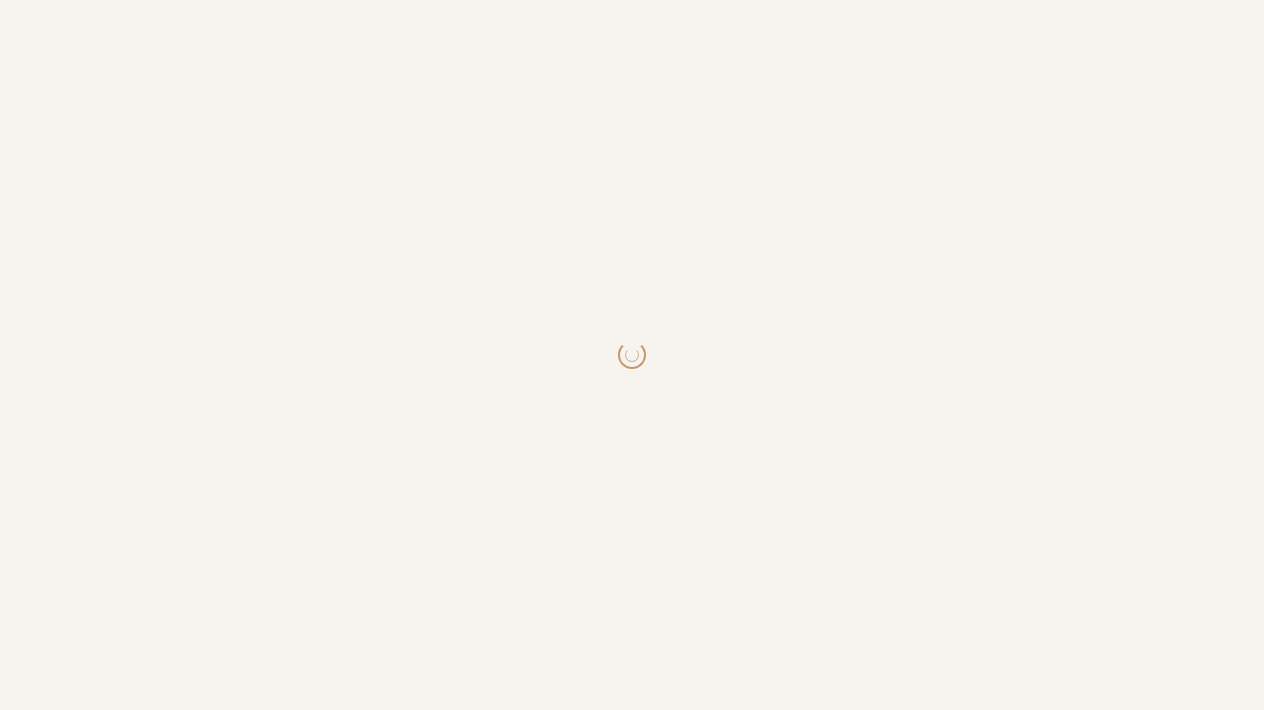 scroll, scrollTop: 0, scrollLeft: 0, axis: both 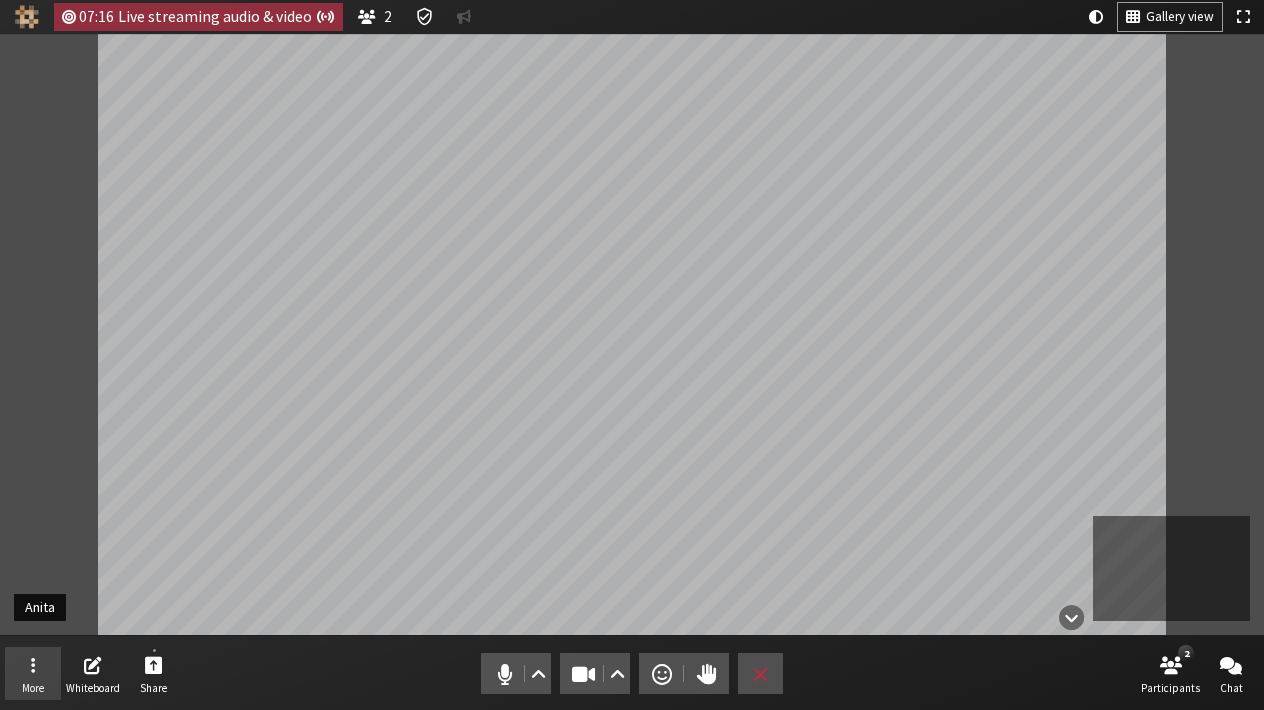 click on "More" at bounding box center [33, 674] 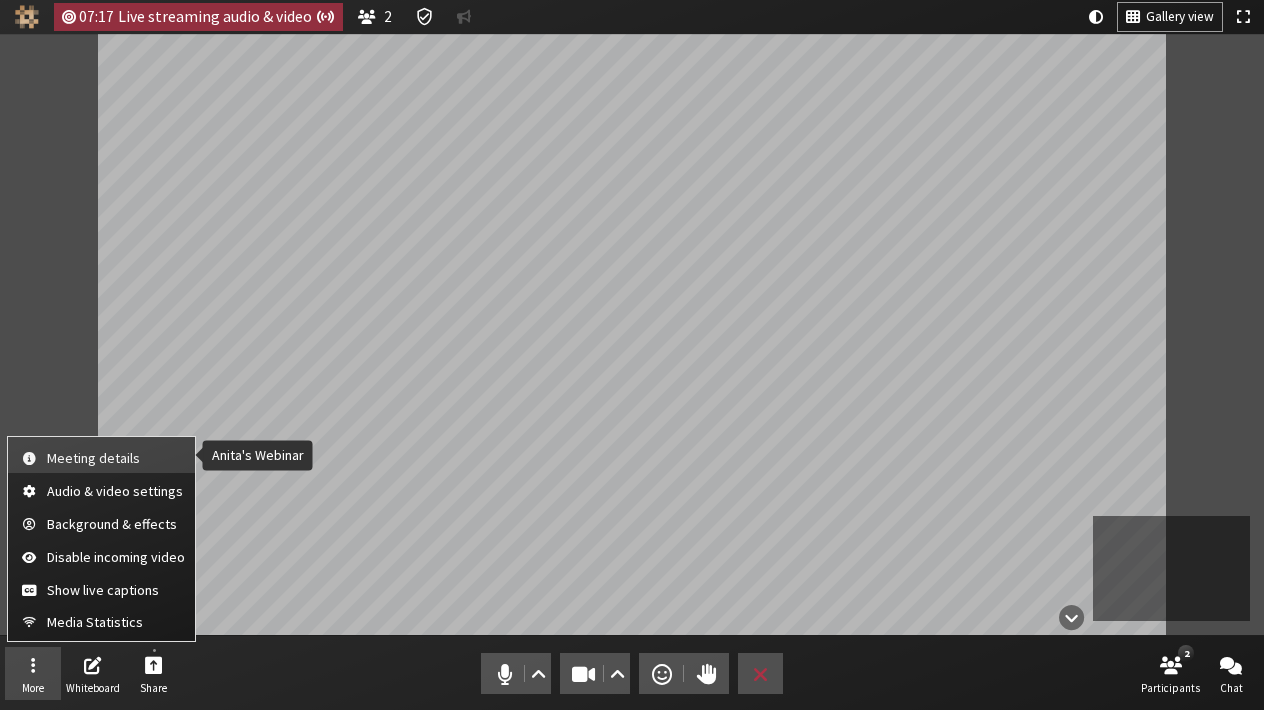 click on "Meeting details" at bounding box center (101, 455) 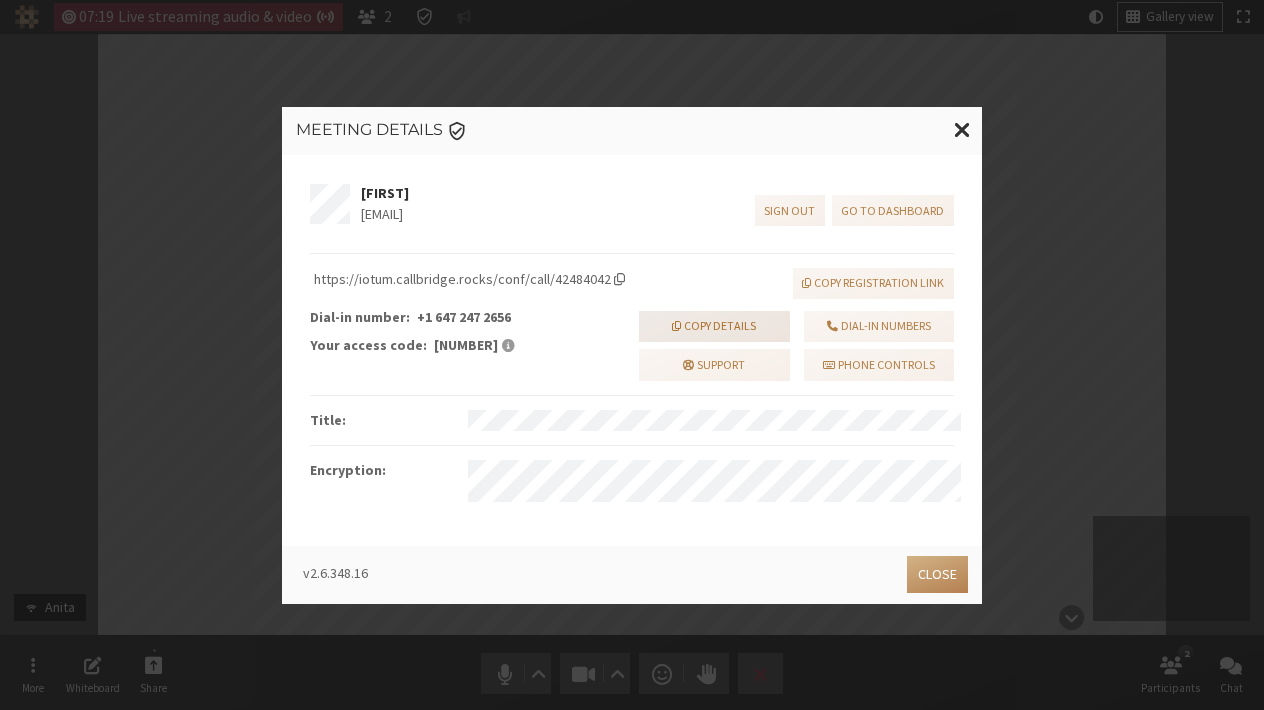 click on "Copy details" at bounding box center [714, 327] 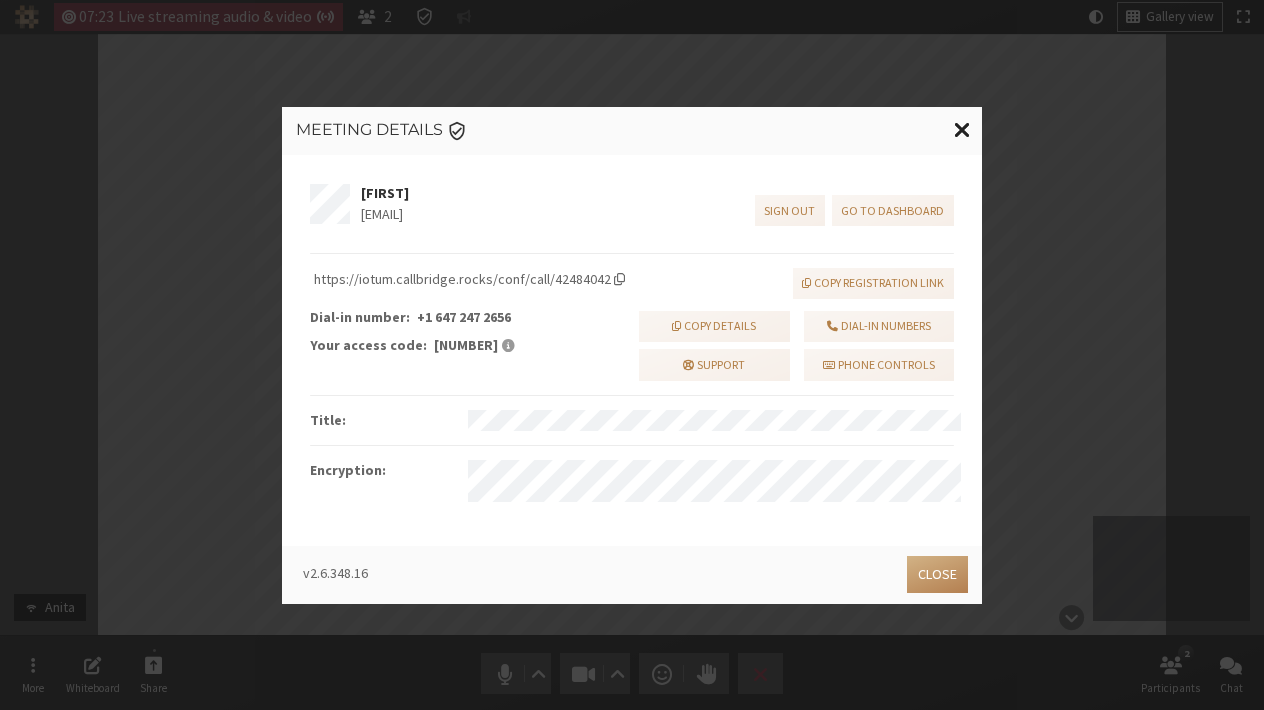 click at bounding box center (962, 128) 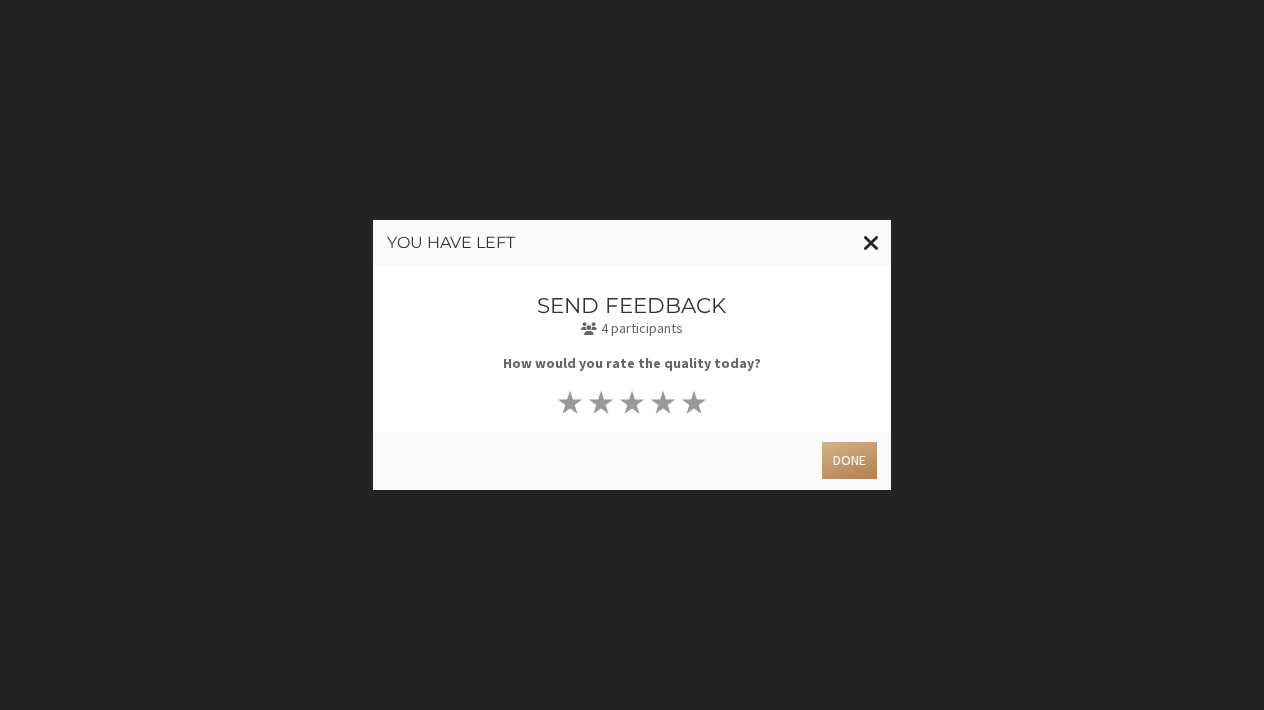 click at bounding box center (871, 242) 